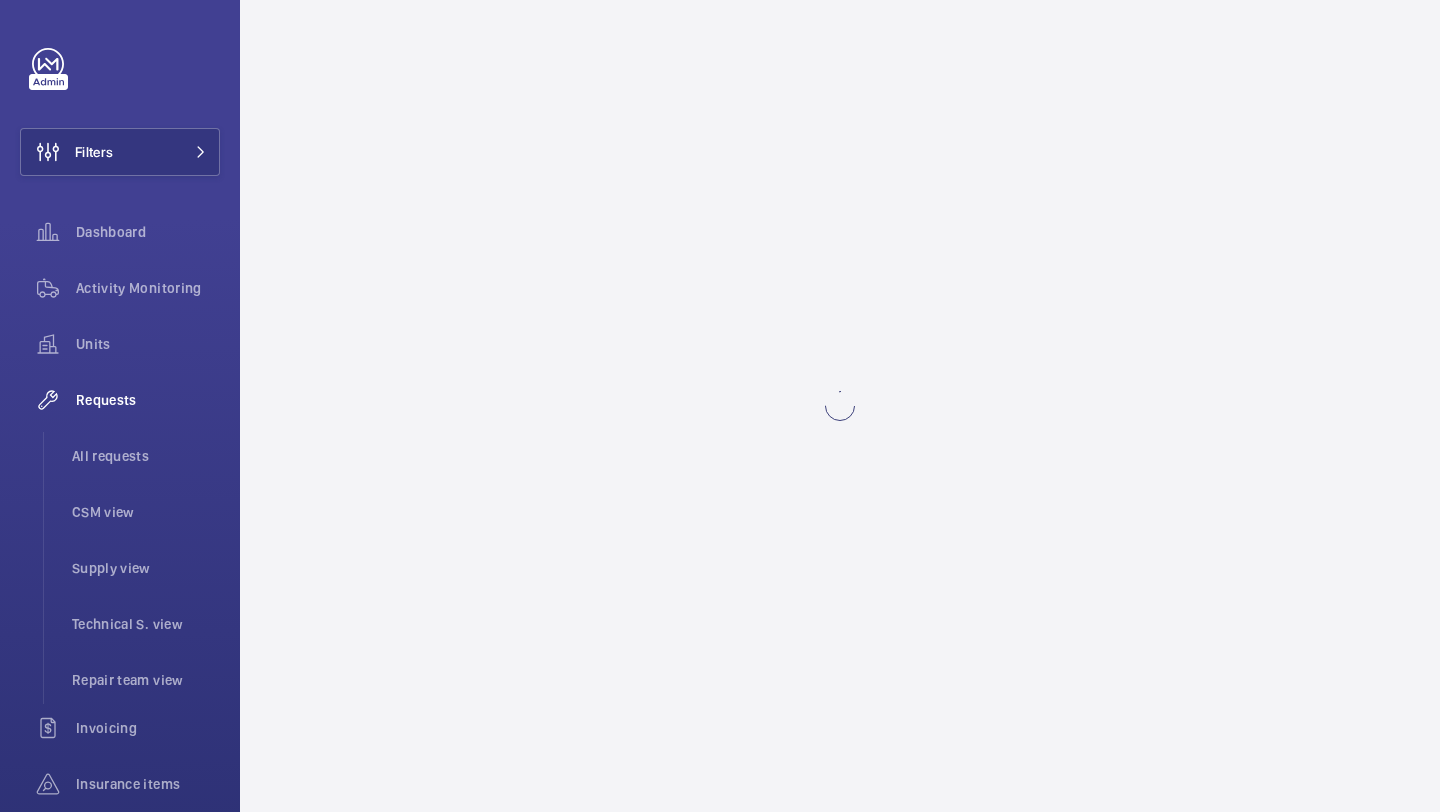 scroll, scrollTop: 0, scrollLeft: 0, axis: both 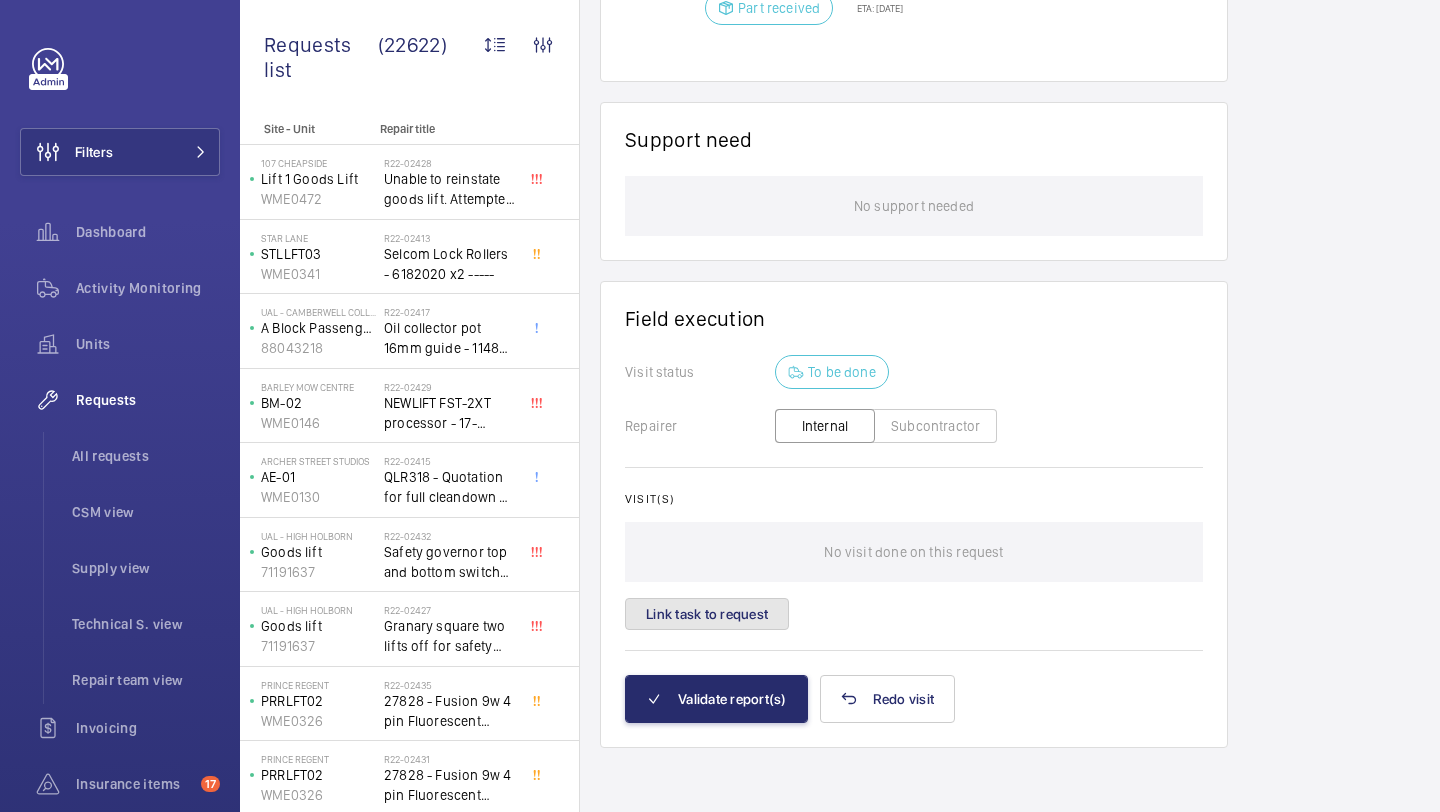 click on "Link task to request" 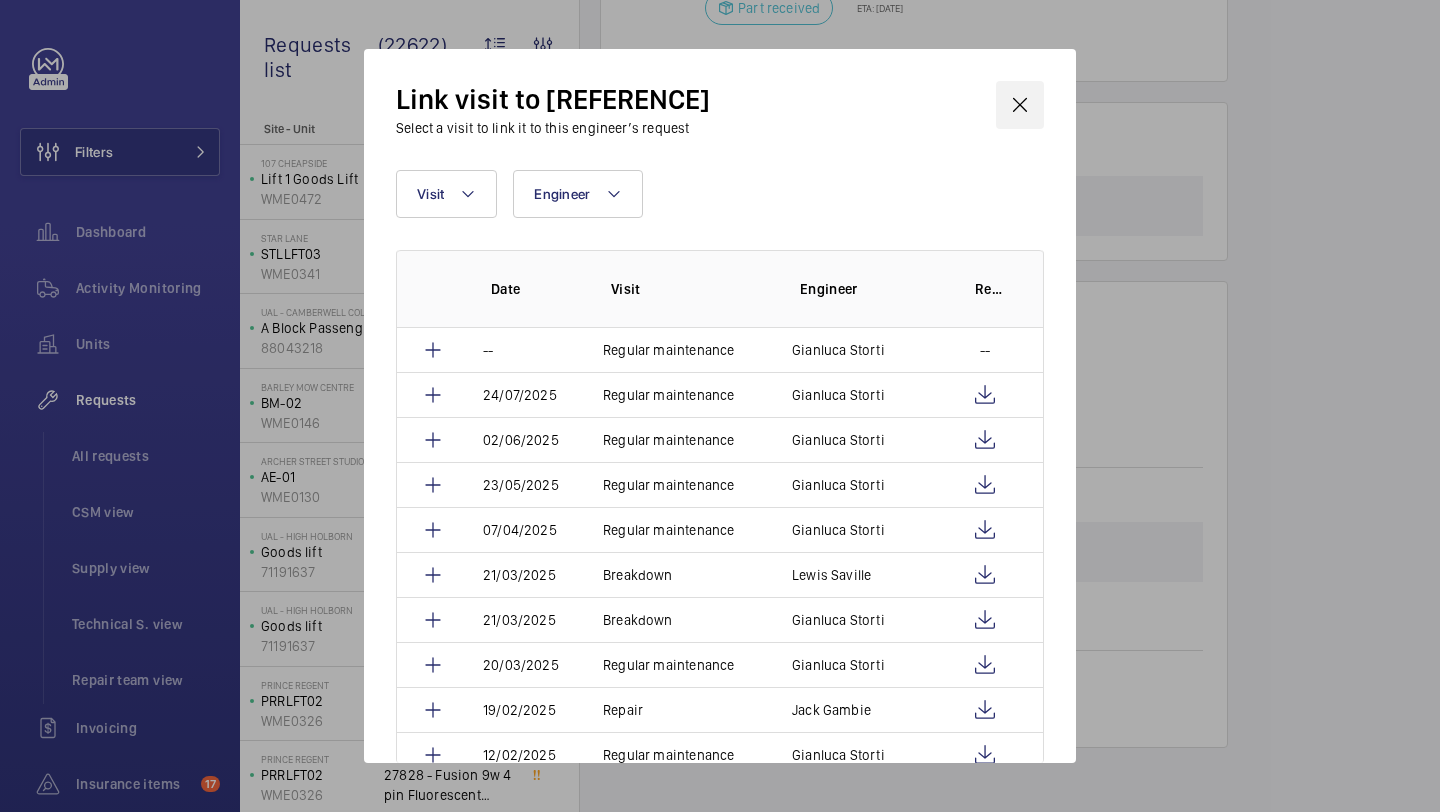 click at bounding box center (1020, 105) 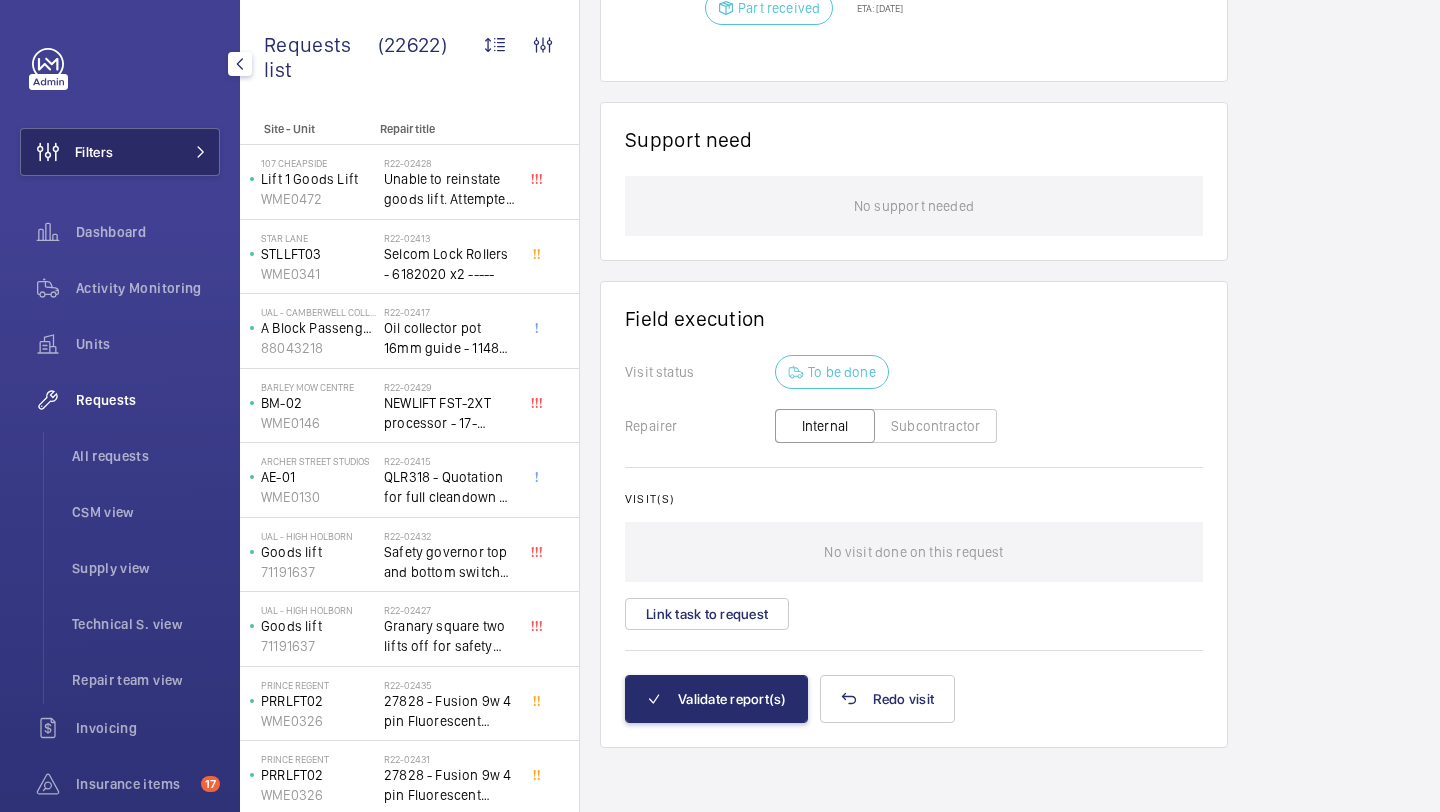click on "Filters" 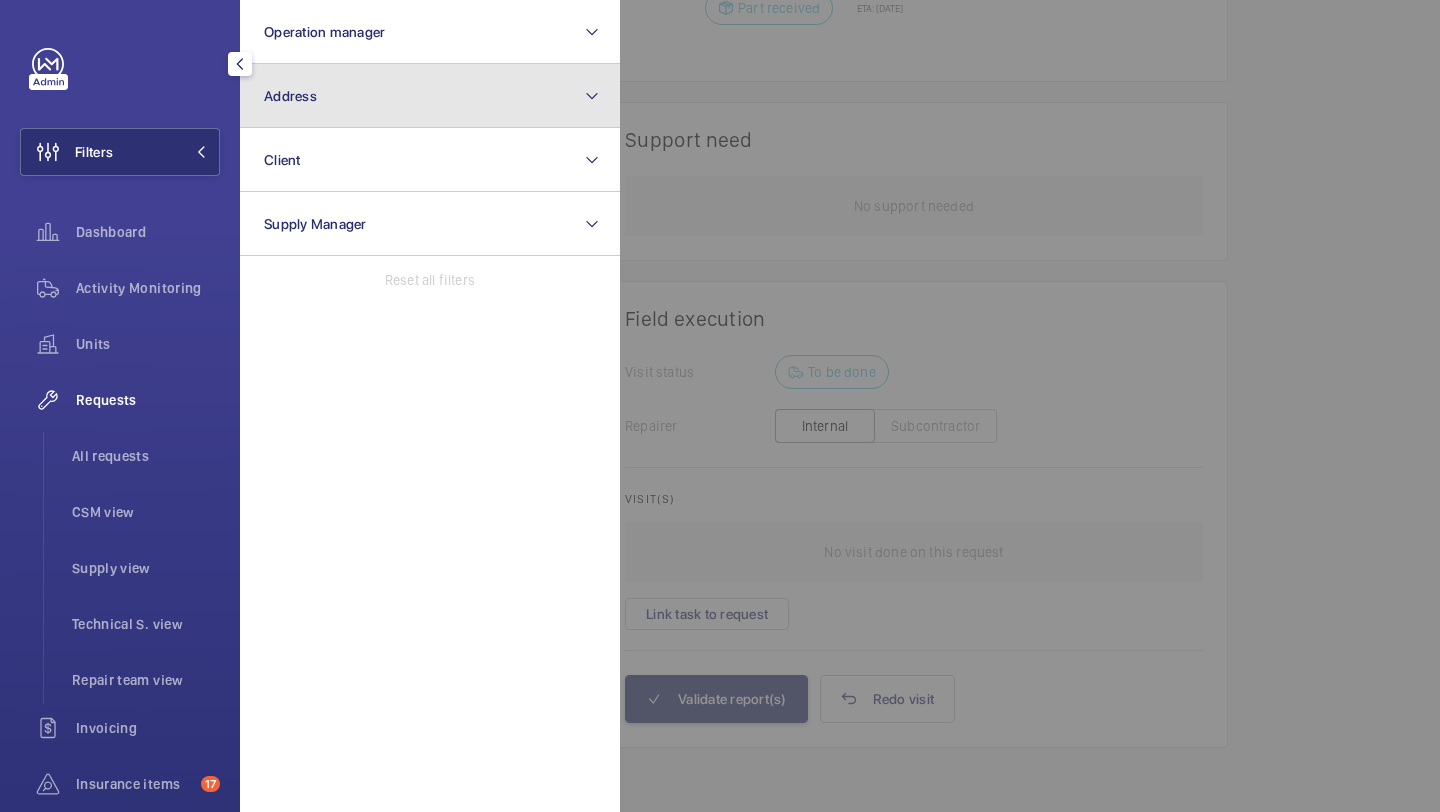 click on "Address" 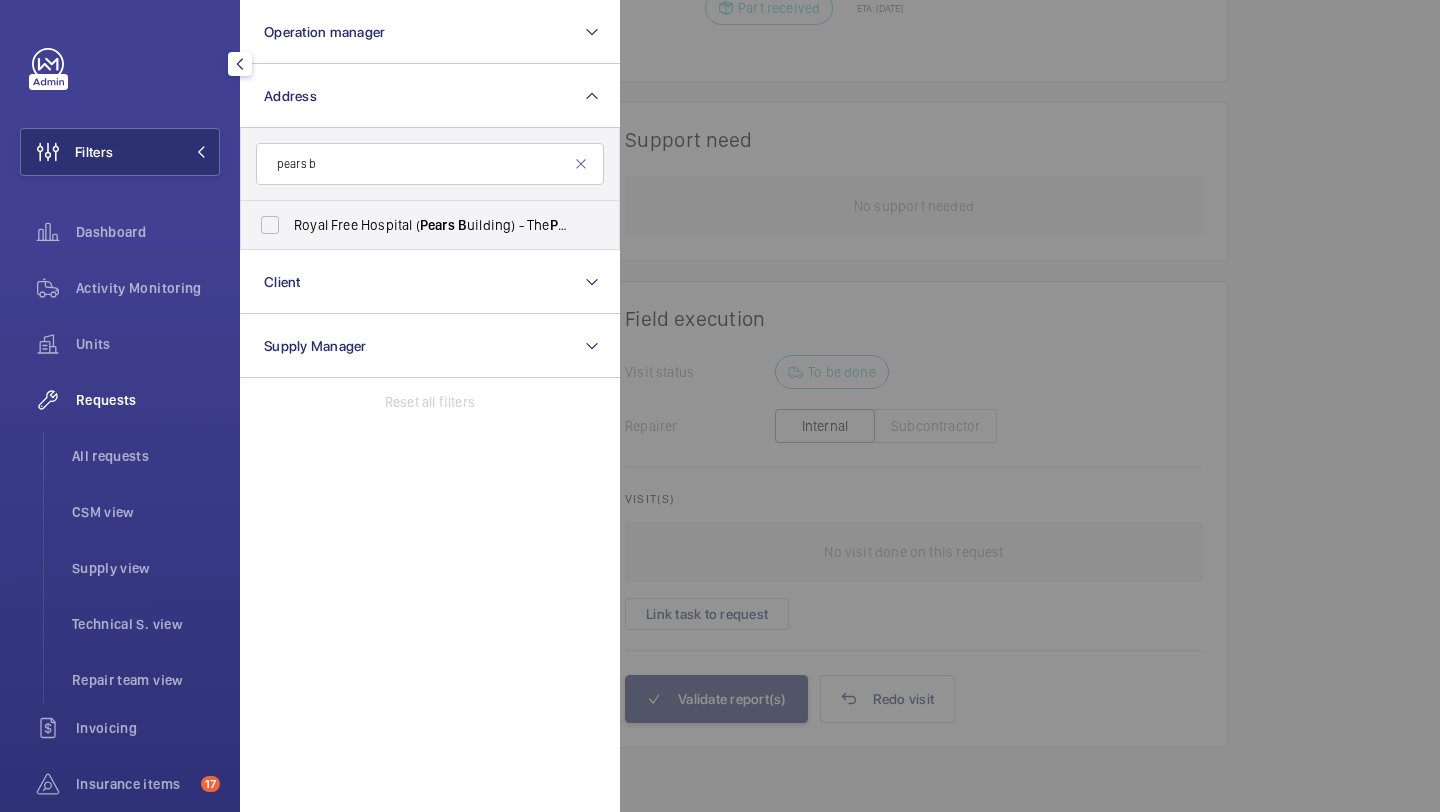 click on "pears b" 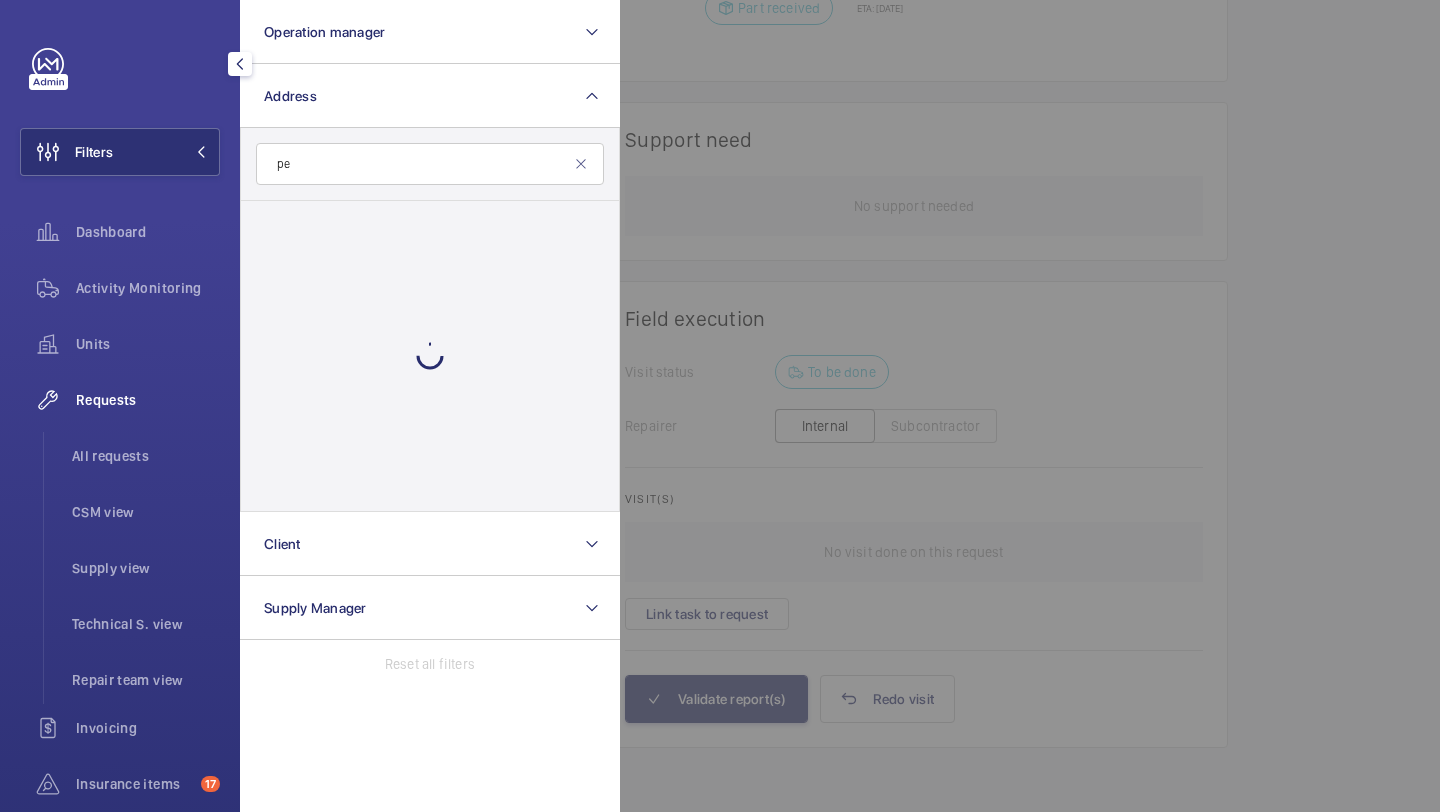 type on "p" 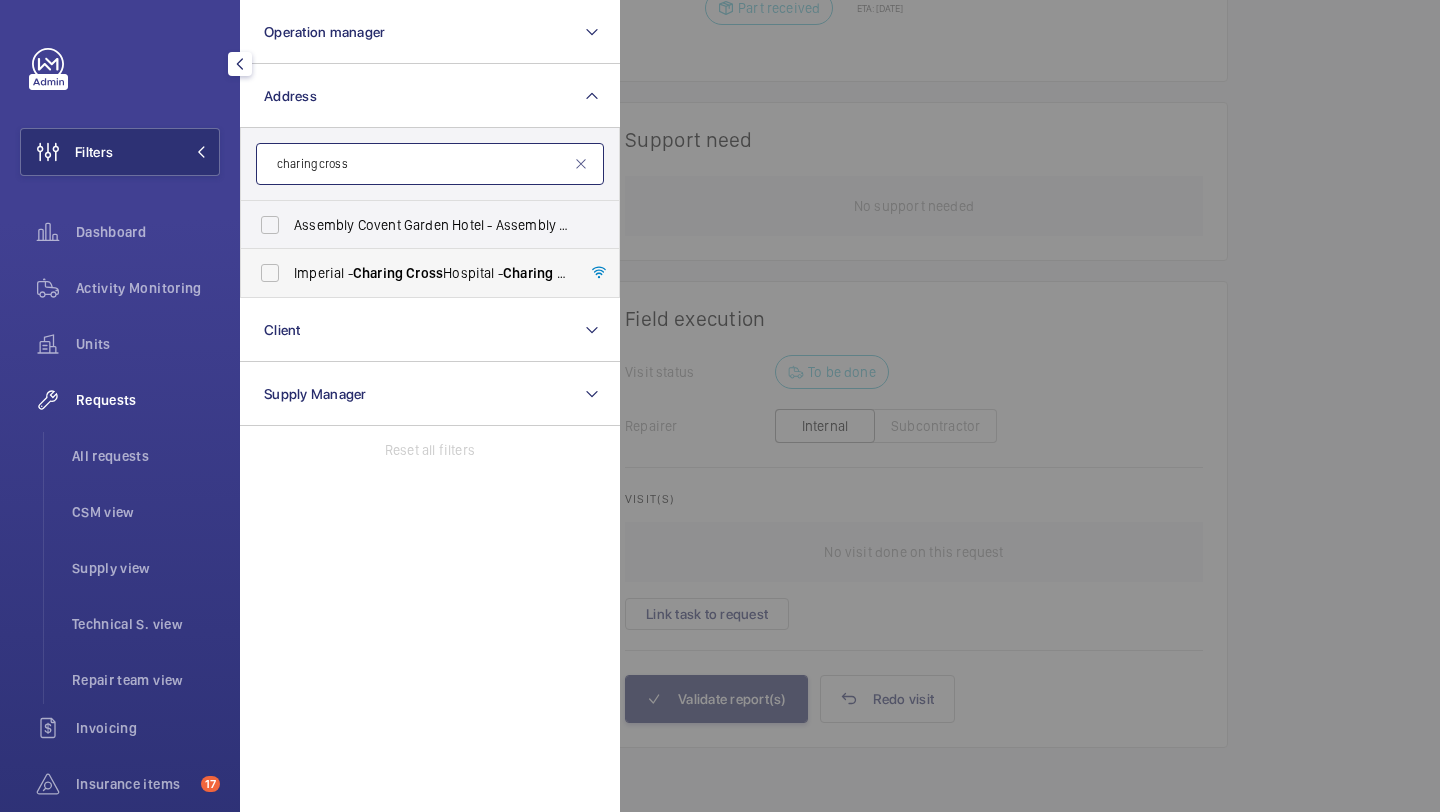 type on "charing cross" 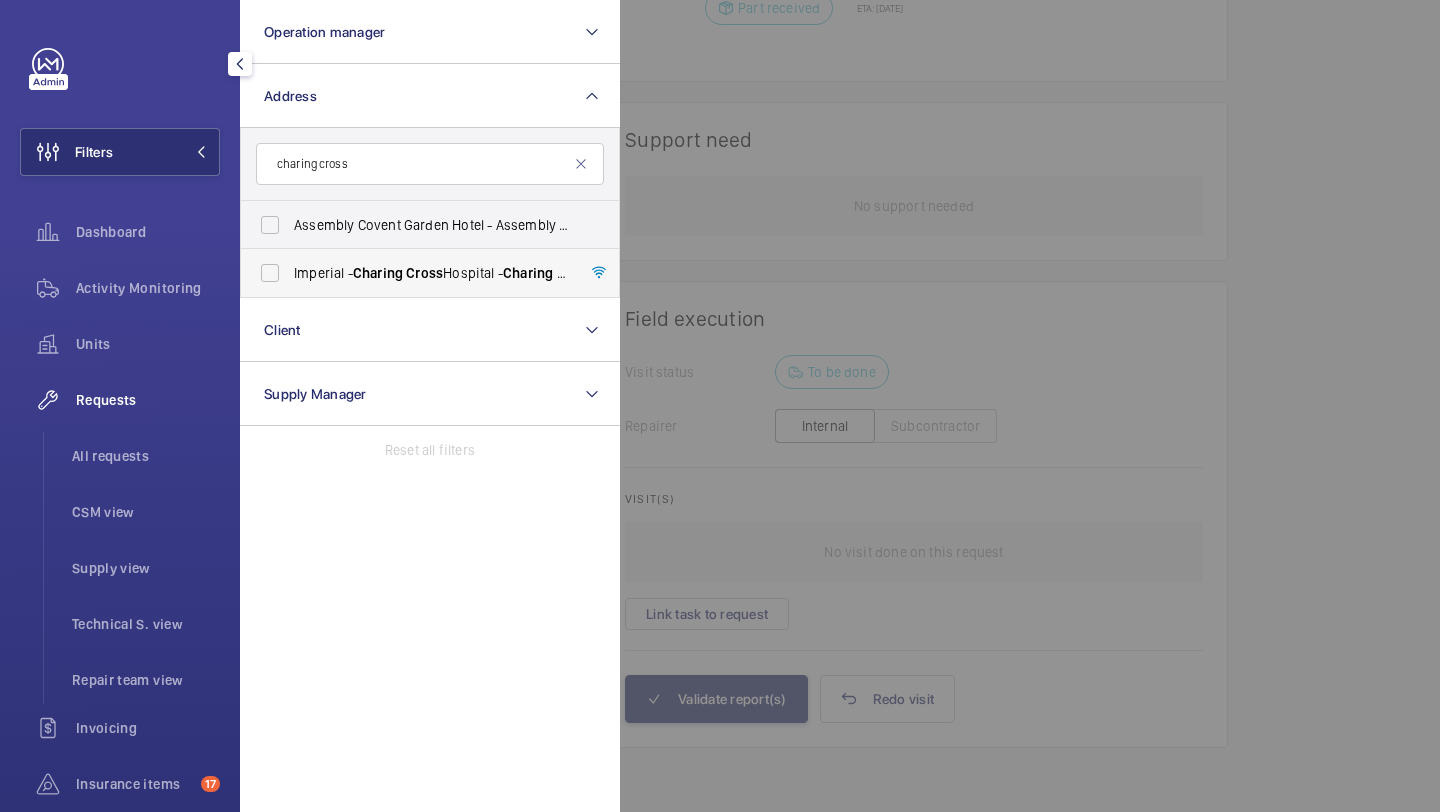 click on "Imperial - Charing Cross Hospital - Charing Cross Hospital, [CITY] [POSTCODE]" at bounding box center (431, 273) 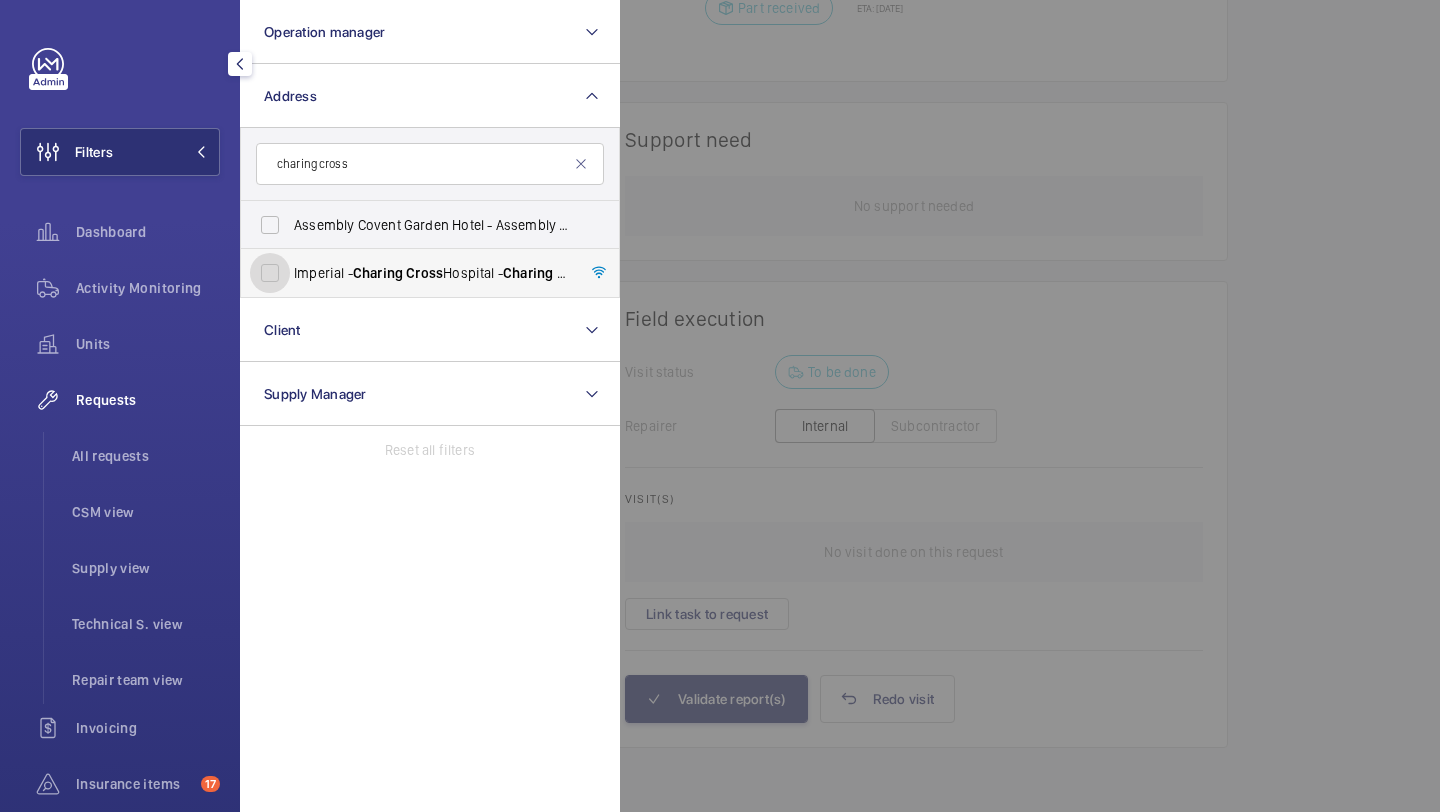 click on "Imperial - Charing Cross Hospital - Charing Cross Hospital, [CITY] [POSTCODE]" at bounding box center [270, 273] 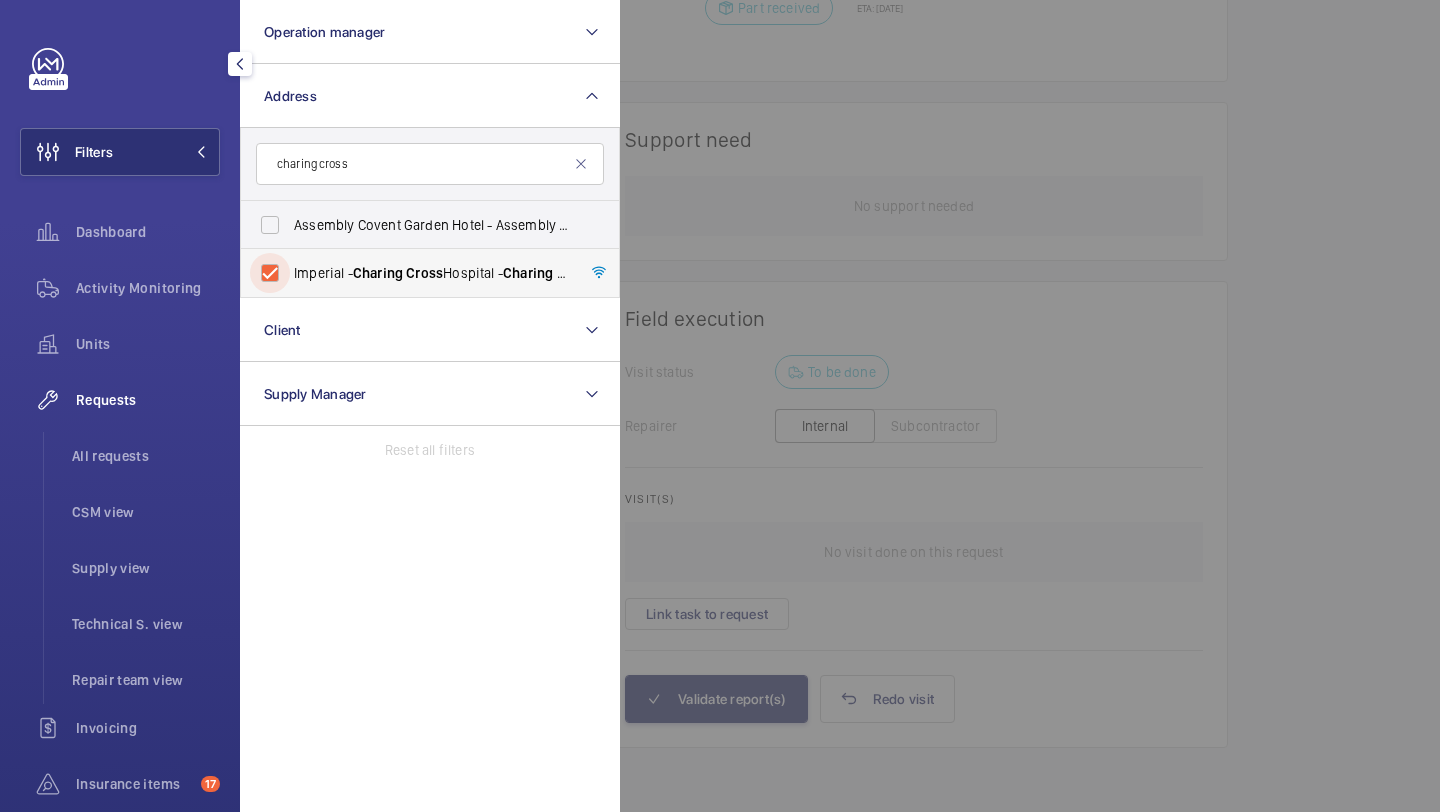 checkbox on "true" 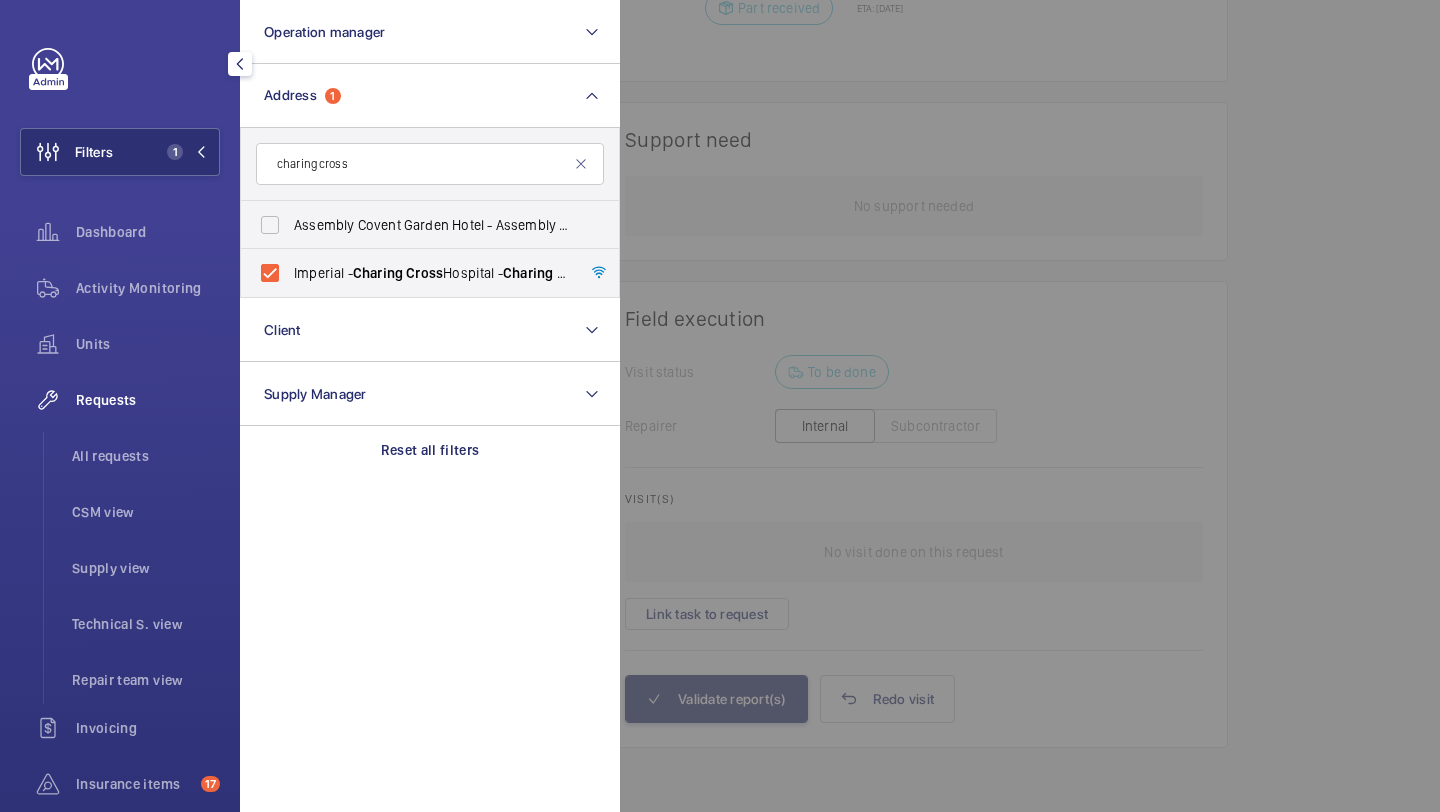 click 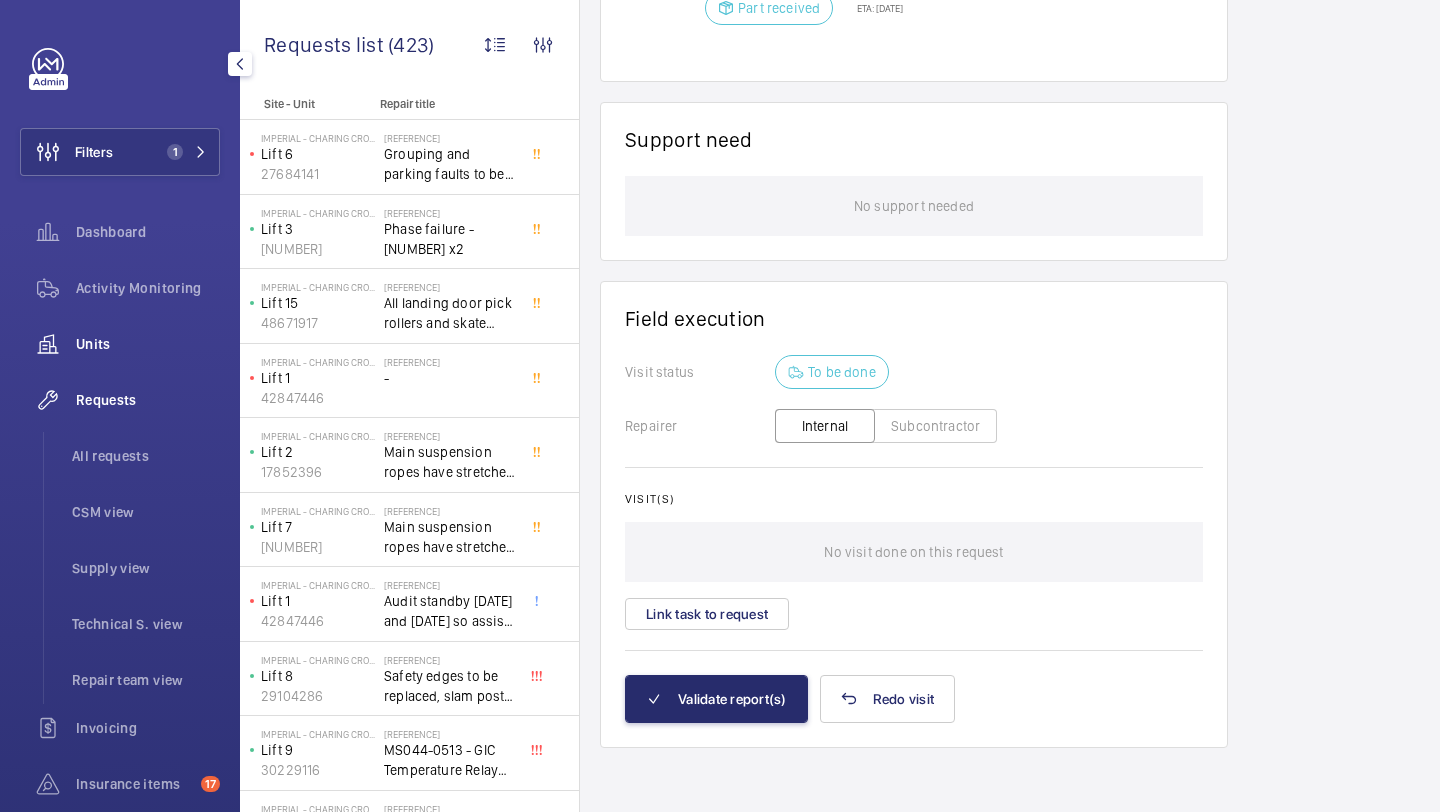 click on "Units" 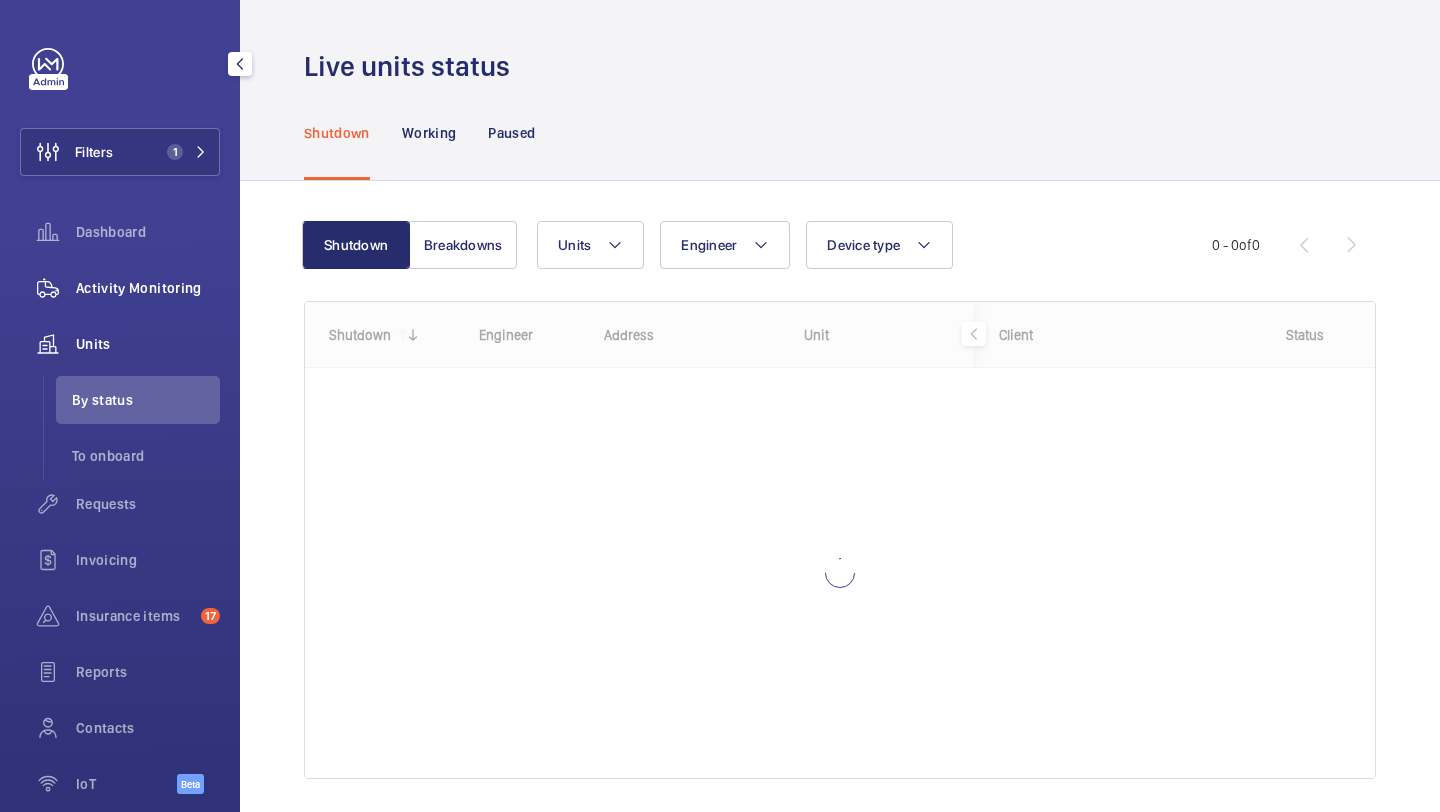 click on "Activity Monitoring" 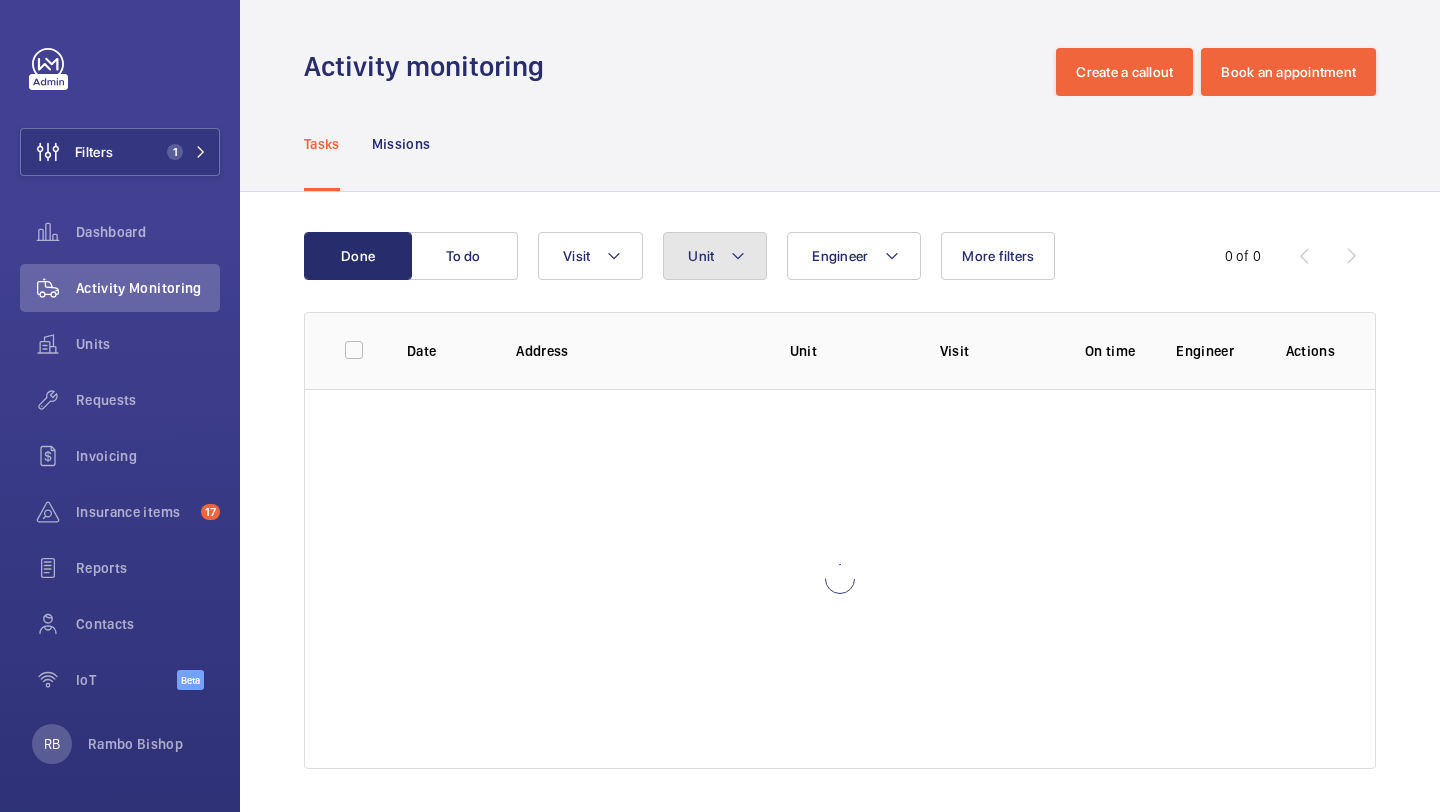 click on "Unit" 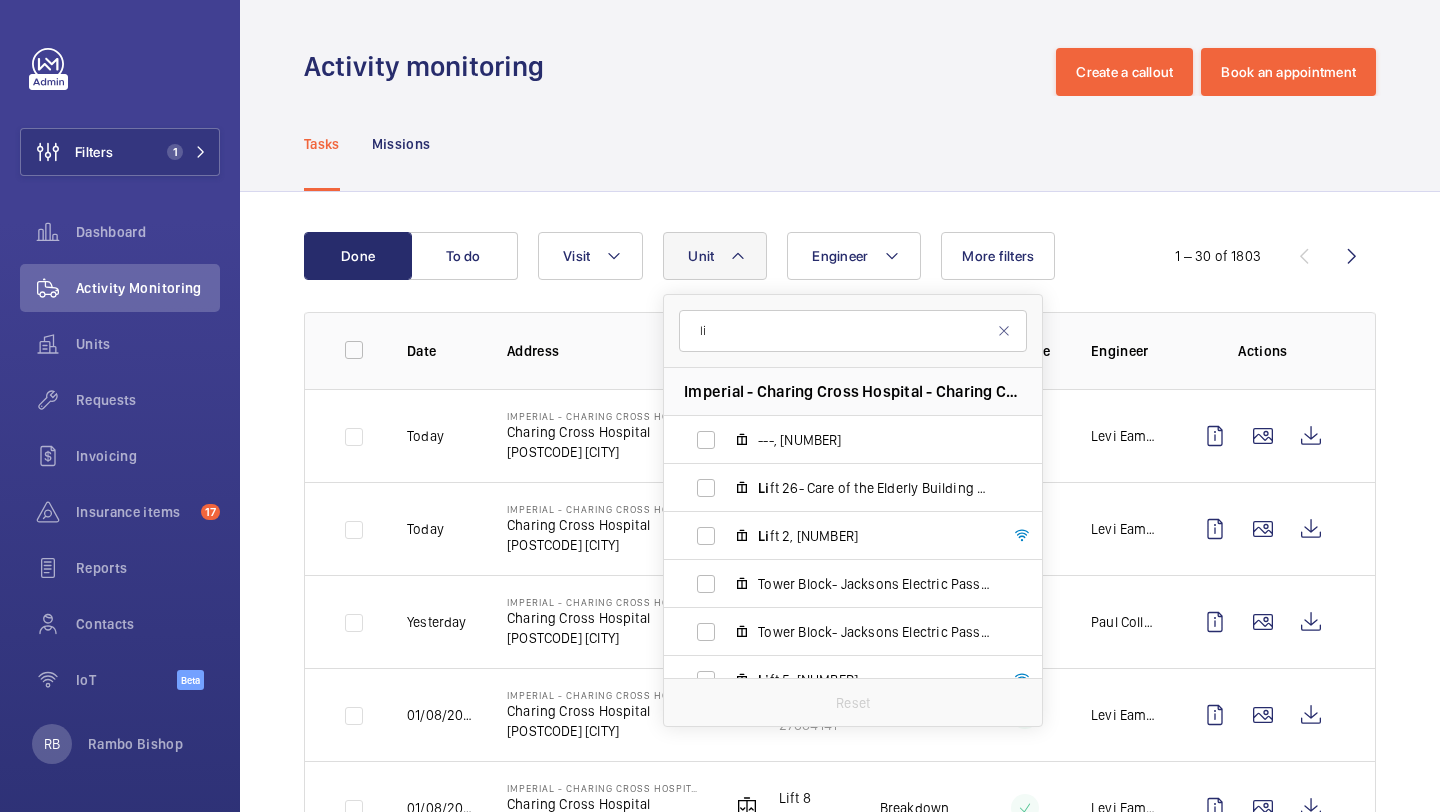 type on "l" 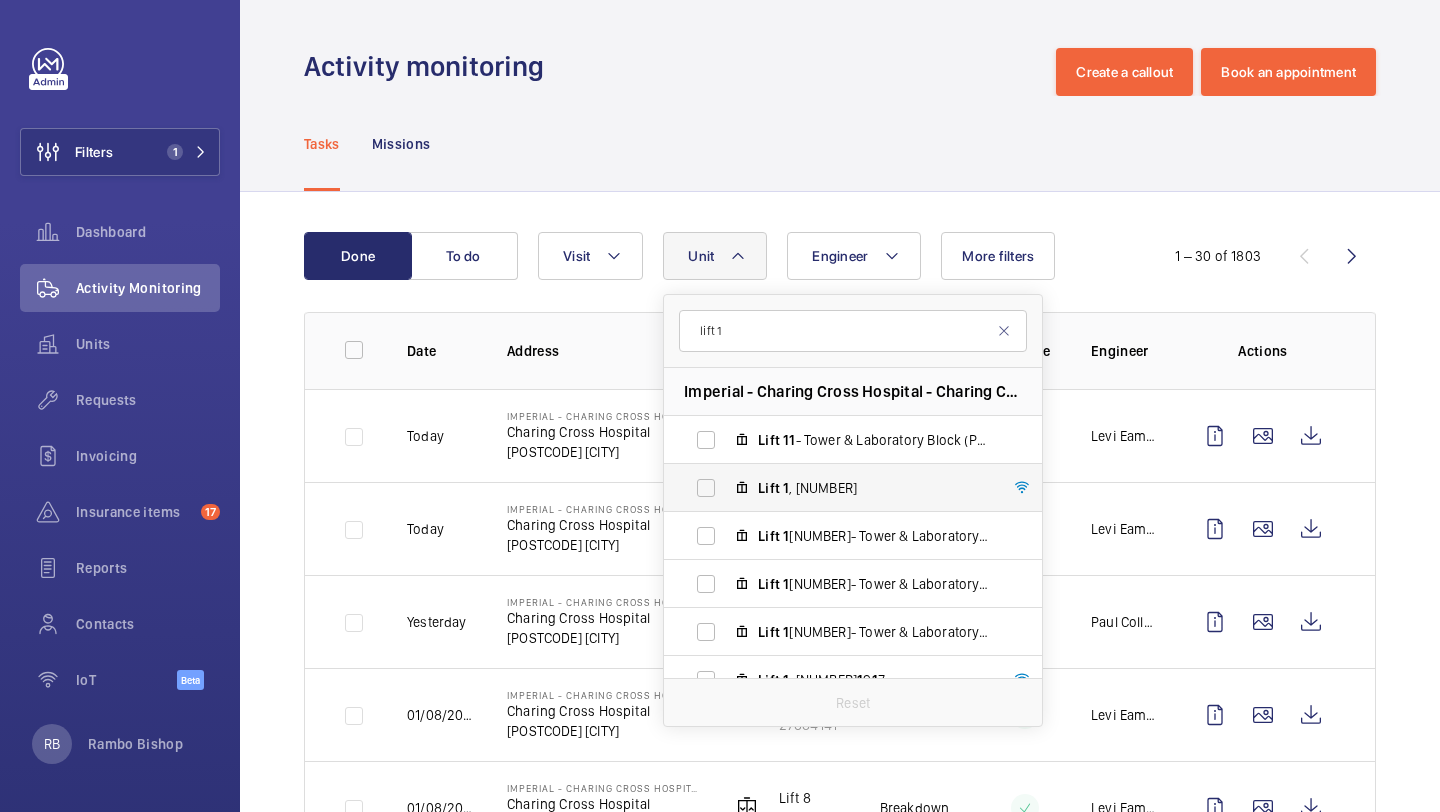 type on "lift 1" 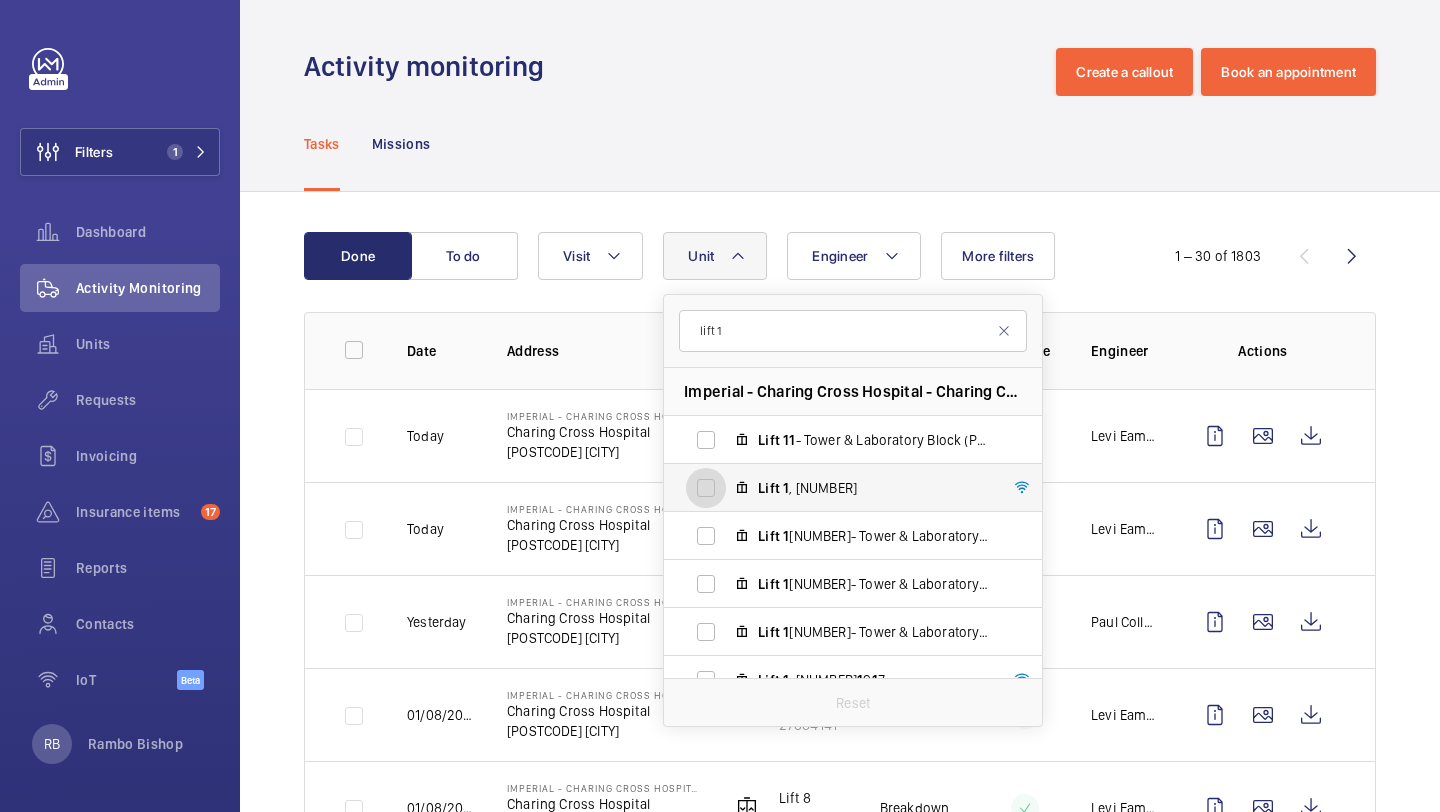 click on "Lift 1 , [NUMBER]" at bounding box center [706, 488] 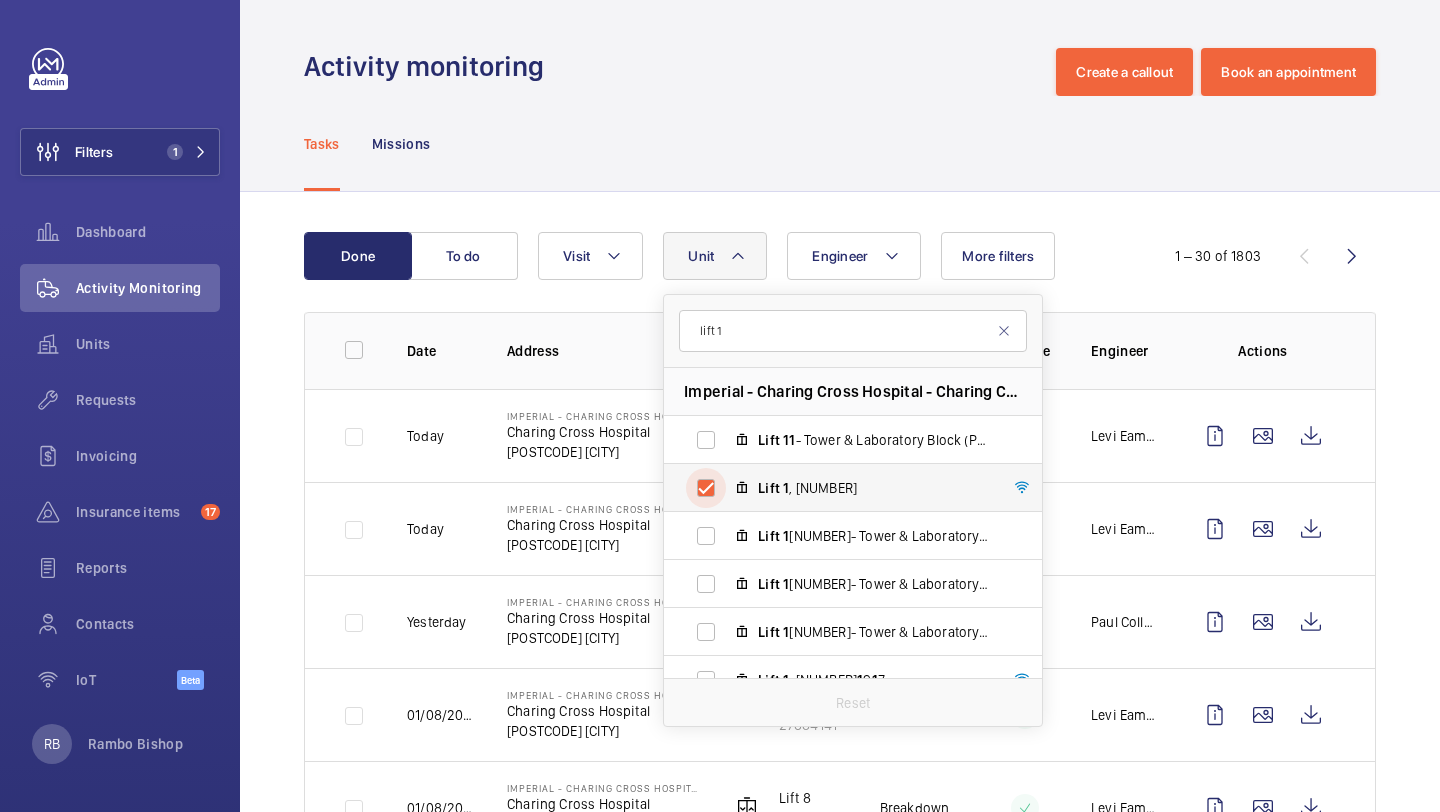 checkbox on "true" 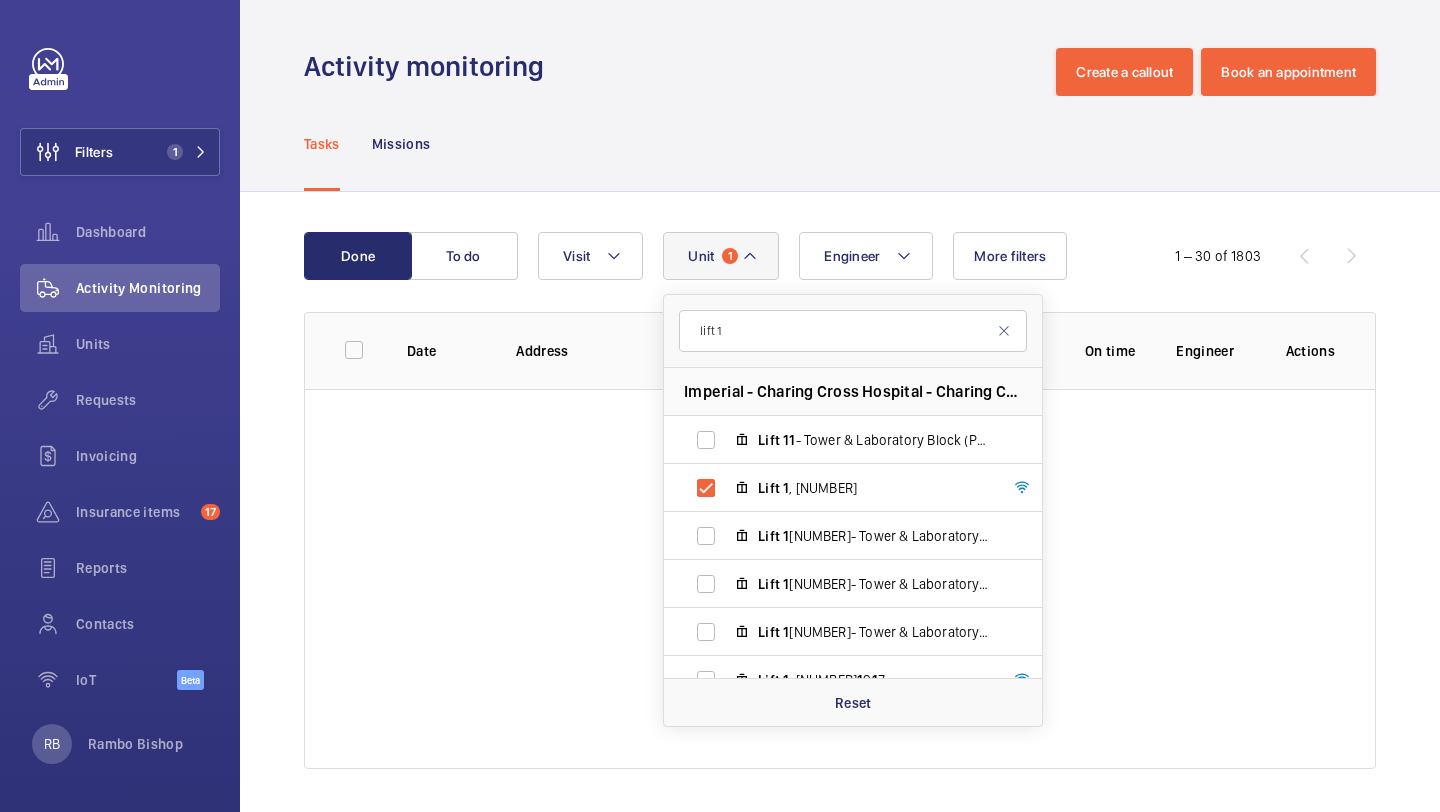 click on "Done To do Engineer Unit 1 lift 1 Imperial - Charing Cross Hospital - Charing Cross Hospital, [POSTCODE] [CITY] Lift 1 1 - Tower & Laboratory Block (Passenger), [NUMBER] Lift 1 , [NUMBER] Lift 1 [NUMBER]- Tower & Laboratory Block (Passenger), 1 03075 1 1 Lift 1 0- Tower & Laboratory Block (Passenger), [NUMBER] 1 9 Lift 1 [NUMBER]- Tower & Laboratory Block (Passenger), 83045843 Lift 1 , [NUMBER] 1 9 1 7 Lift 1 [NUMBER]- Tower & Laboratory Block (Passenger), 1 5046509 Lift 1 2- Tower & Laboratory Block (Passenger), 704 1 9777 Lift 1 8- Tower & Laboratory Block (Passenger), [NUMBER] Reset Visit More filters 1 – 30 of 1803 Date Address Unit Visit On time Engineer Actions" 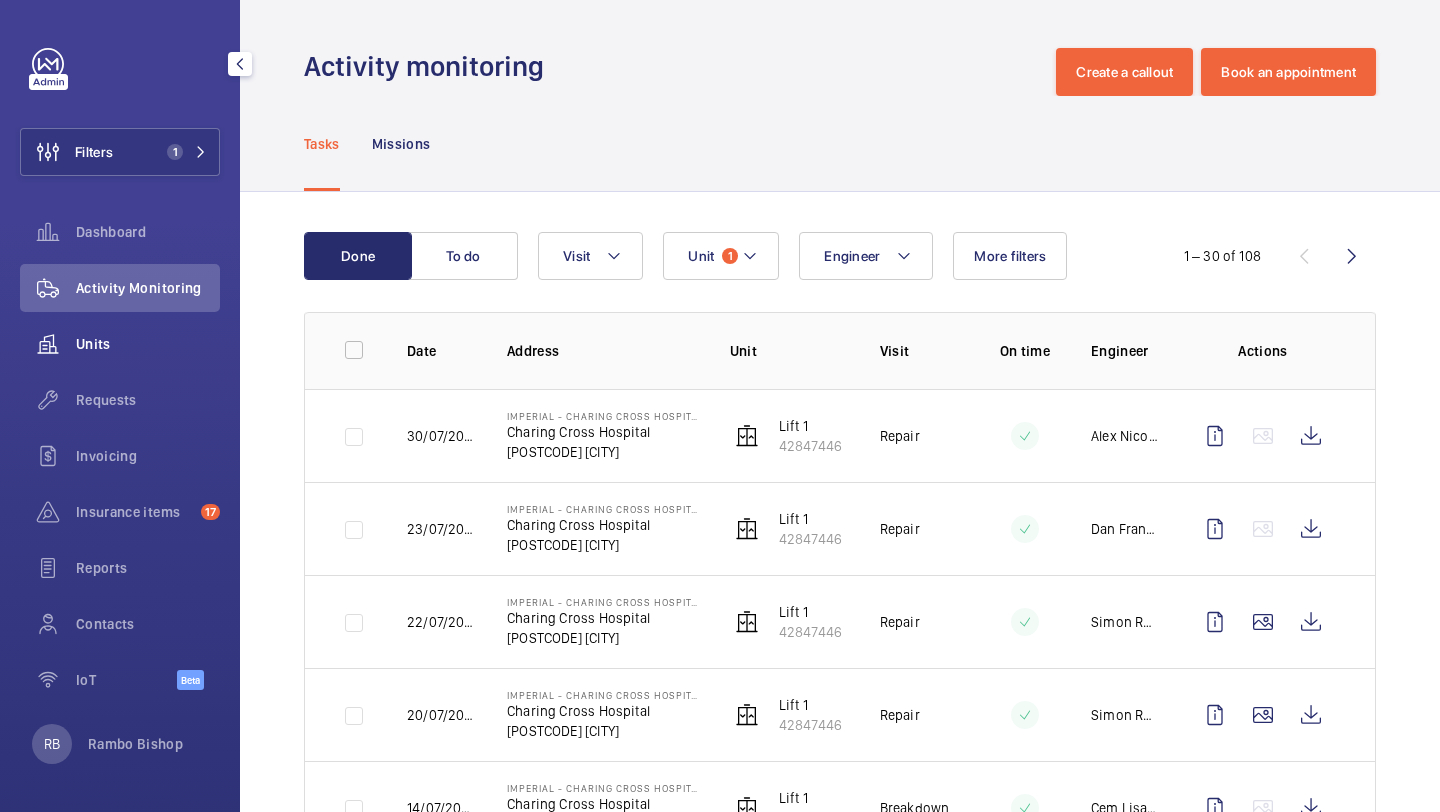 click on "Units" 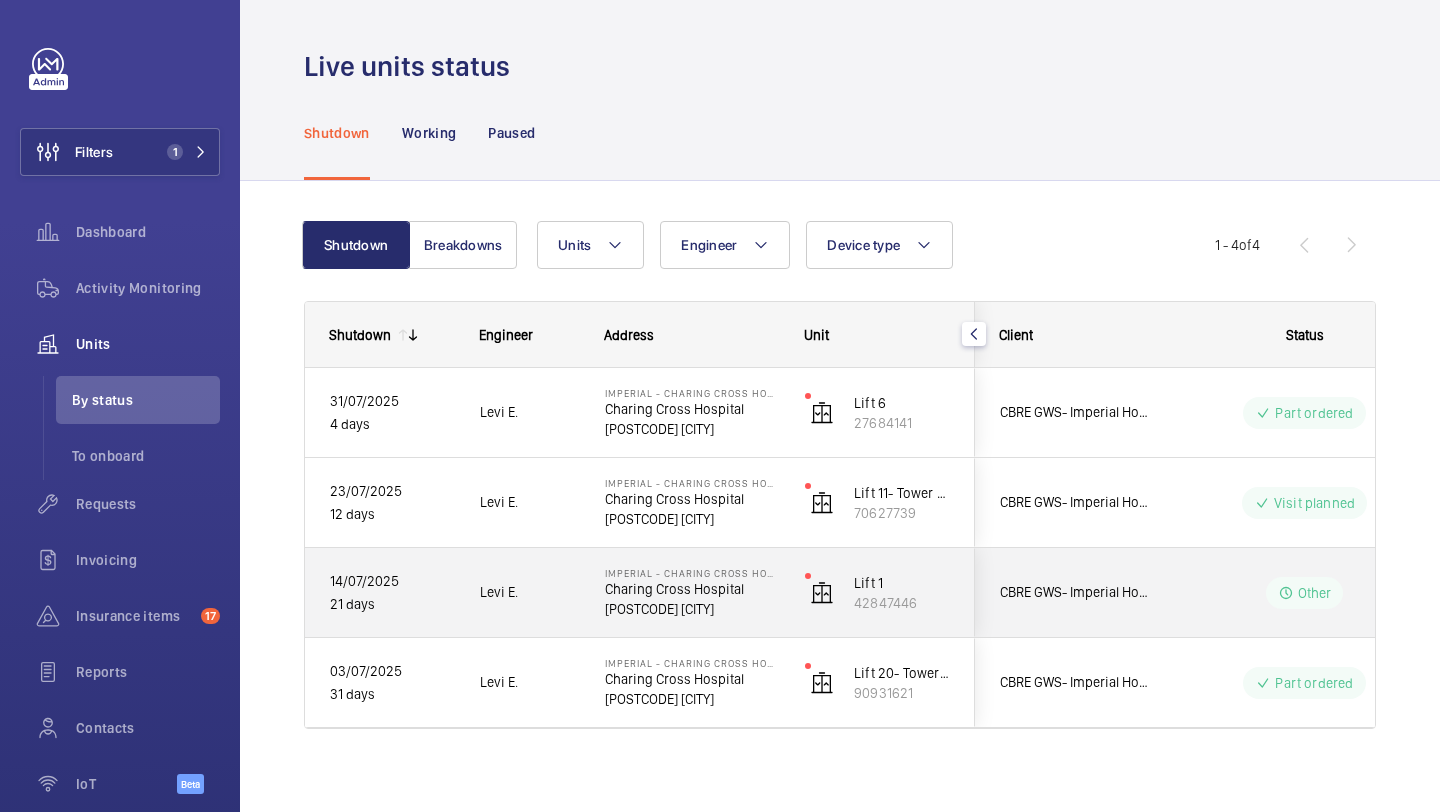 click on "Levi E." 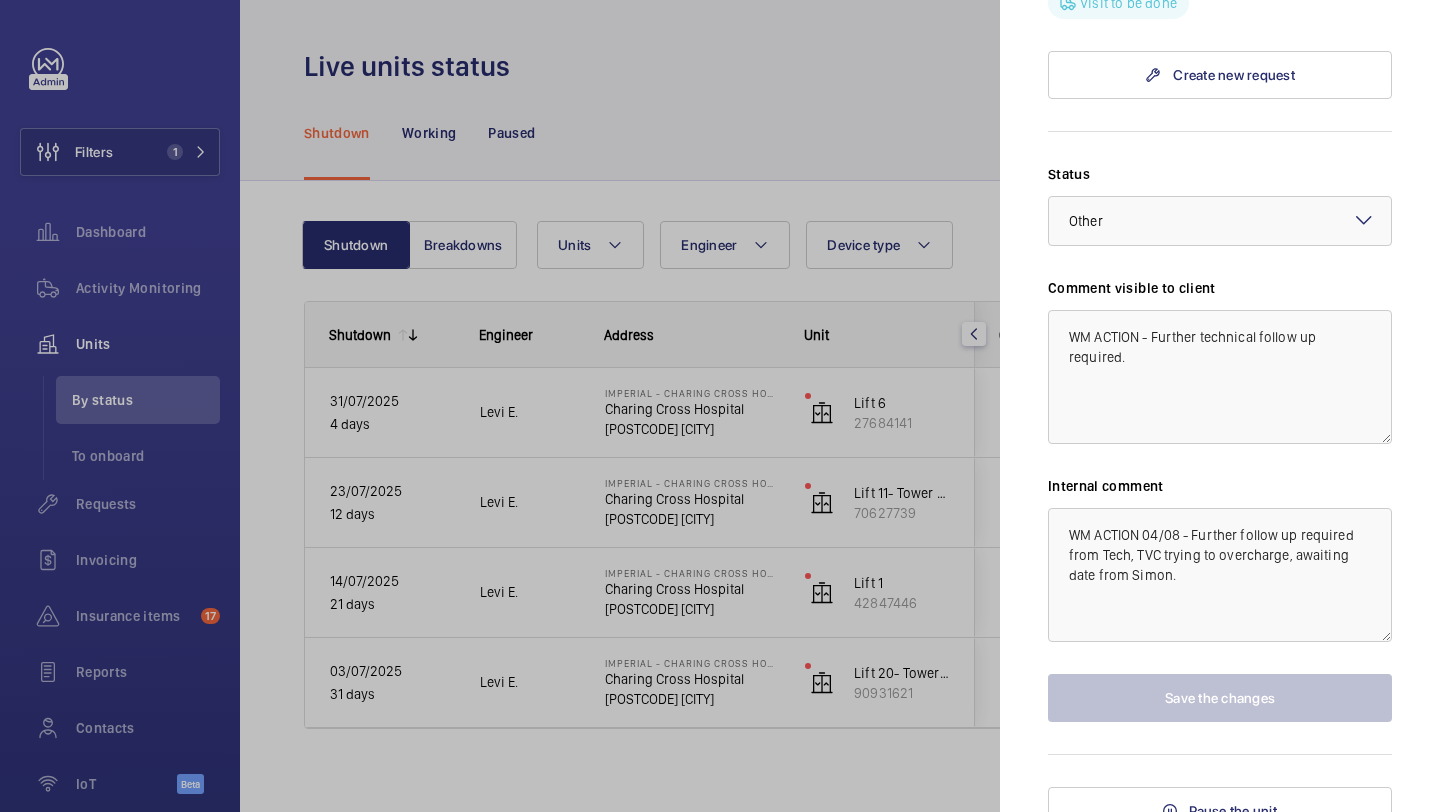 scroll, scrollTop: 1546, scrollLeft: 0, axis: vertical 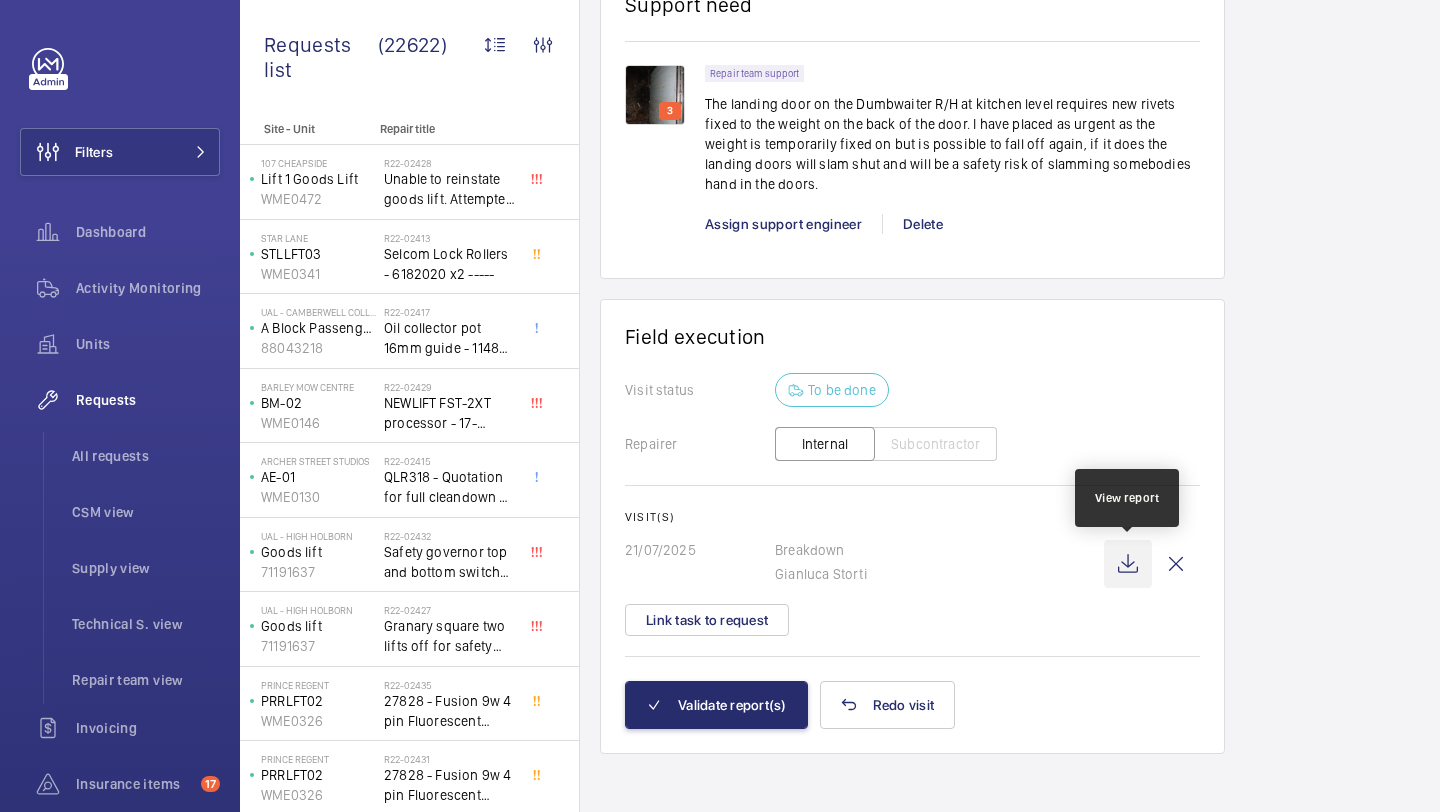 click 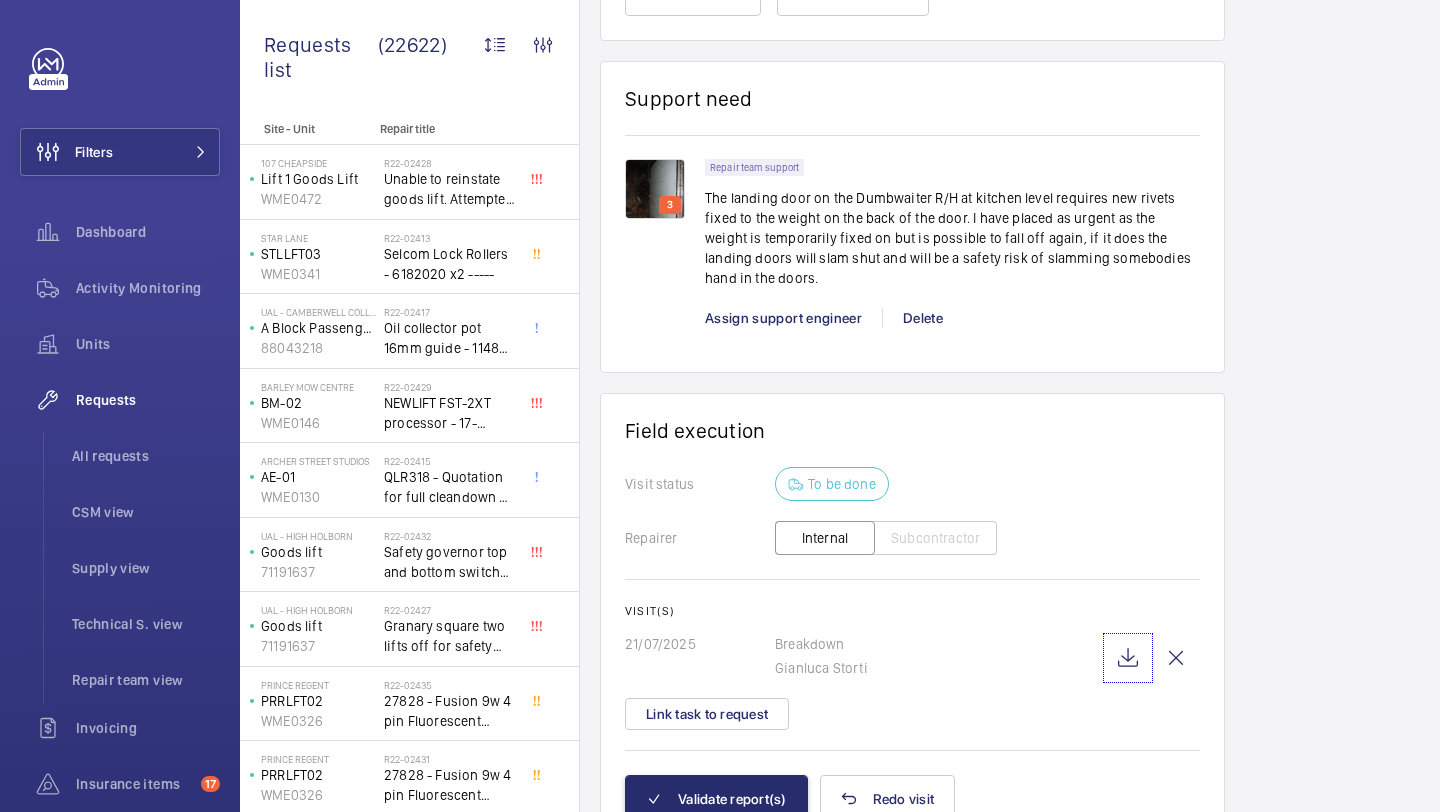 scroll, scrollTop: 1470, scrollLeft: 0, axis: vertical 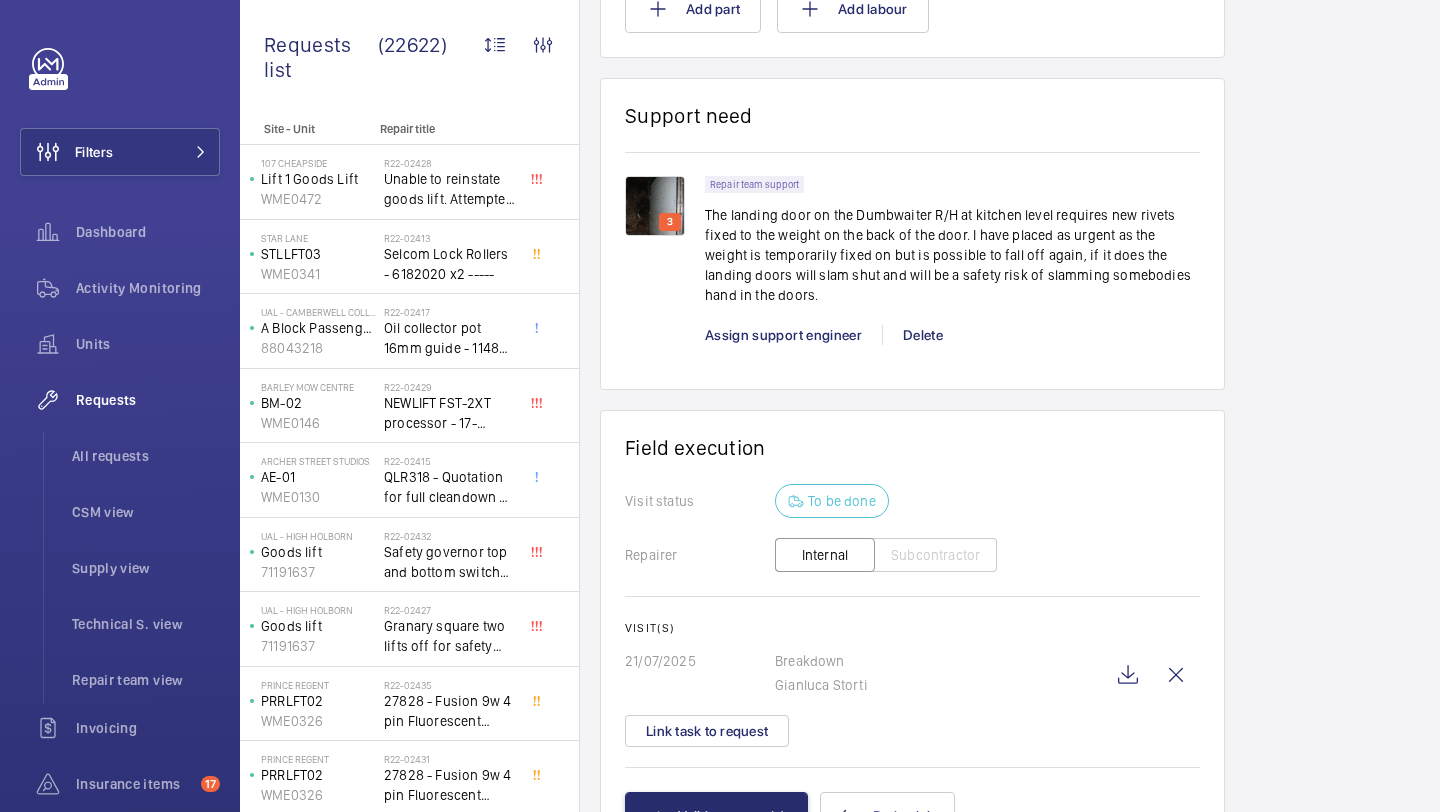 click 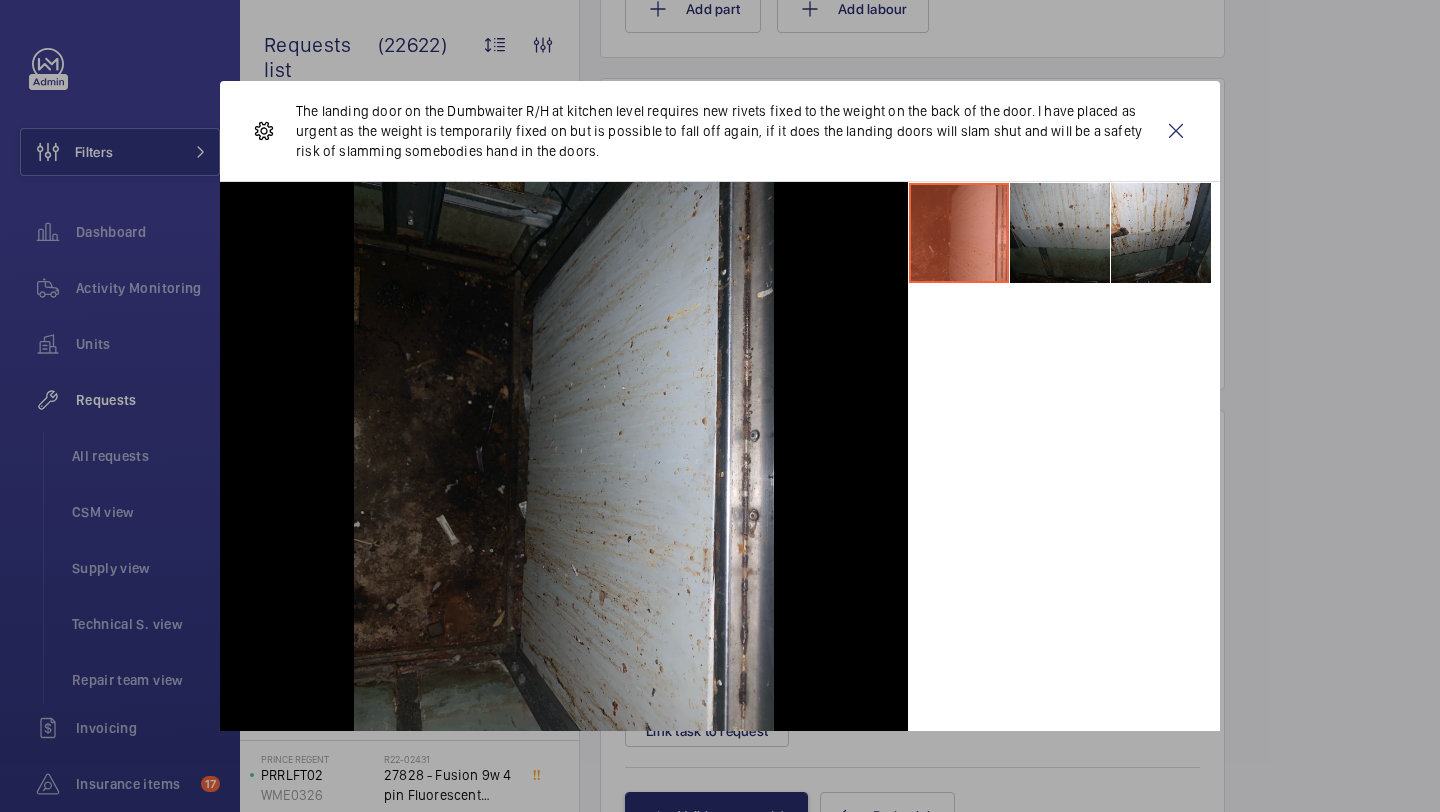 click at bounding box center (1060, 233) 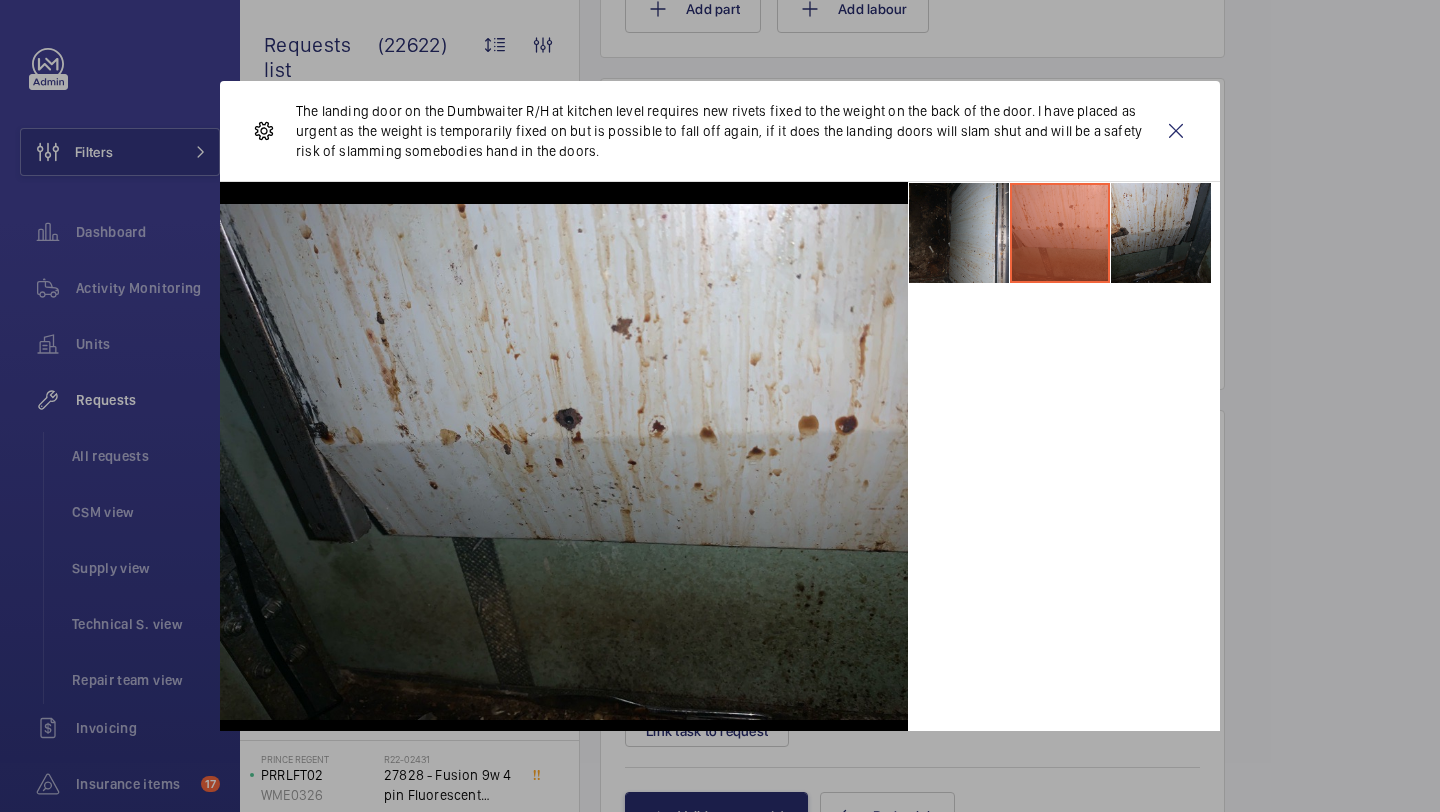 click at bounding box center [1161, 233] 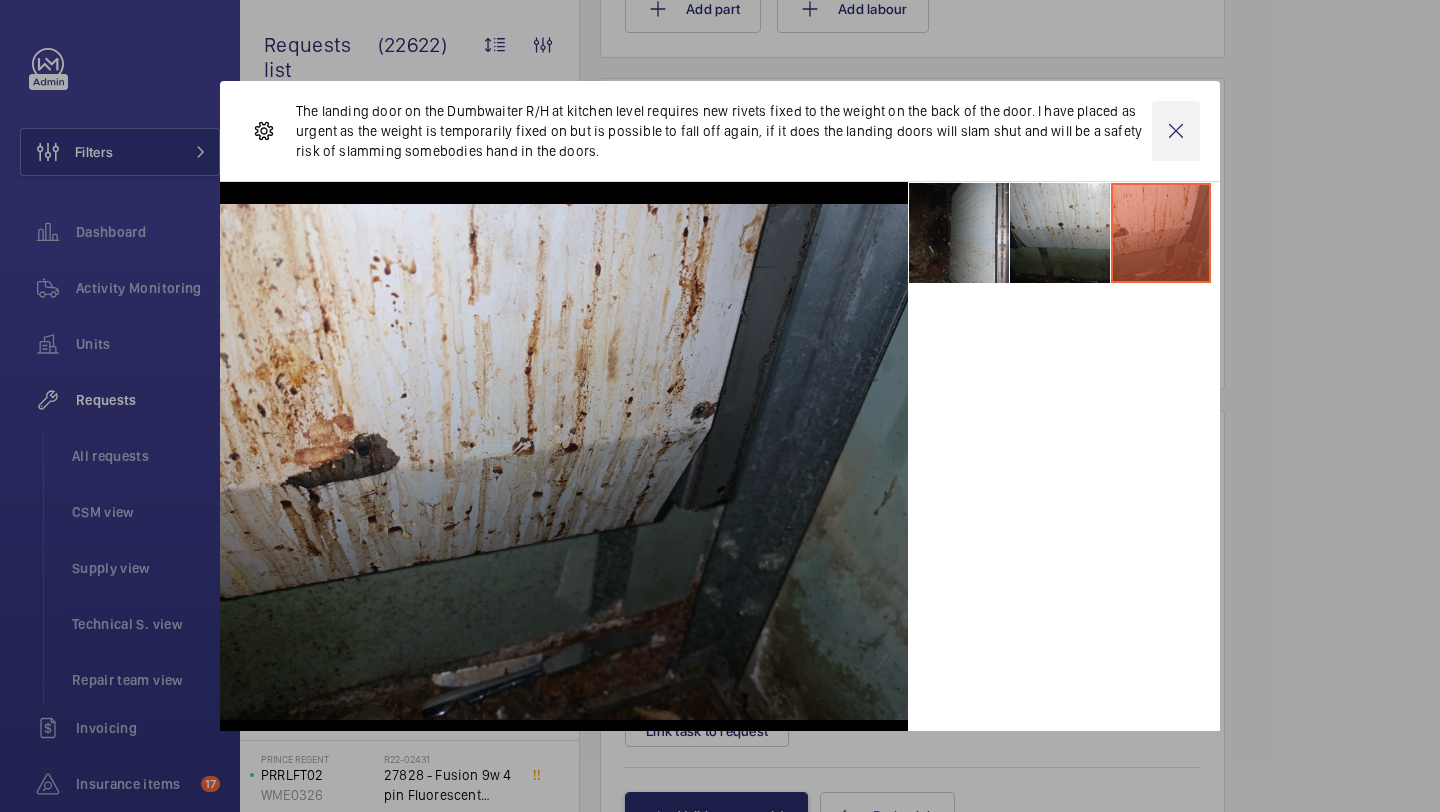 click at bounding box center [1176, 131] 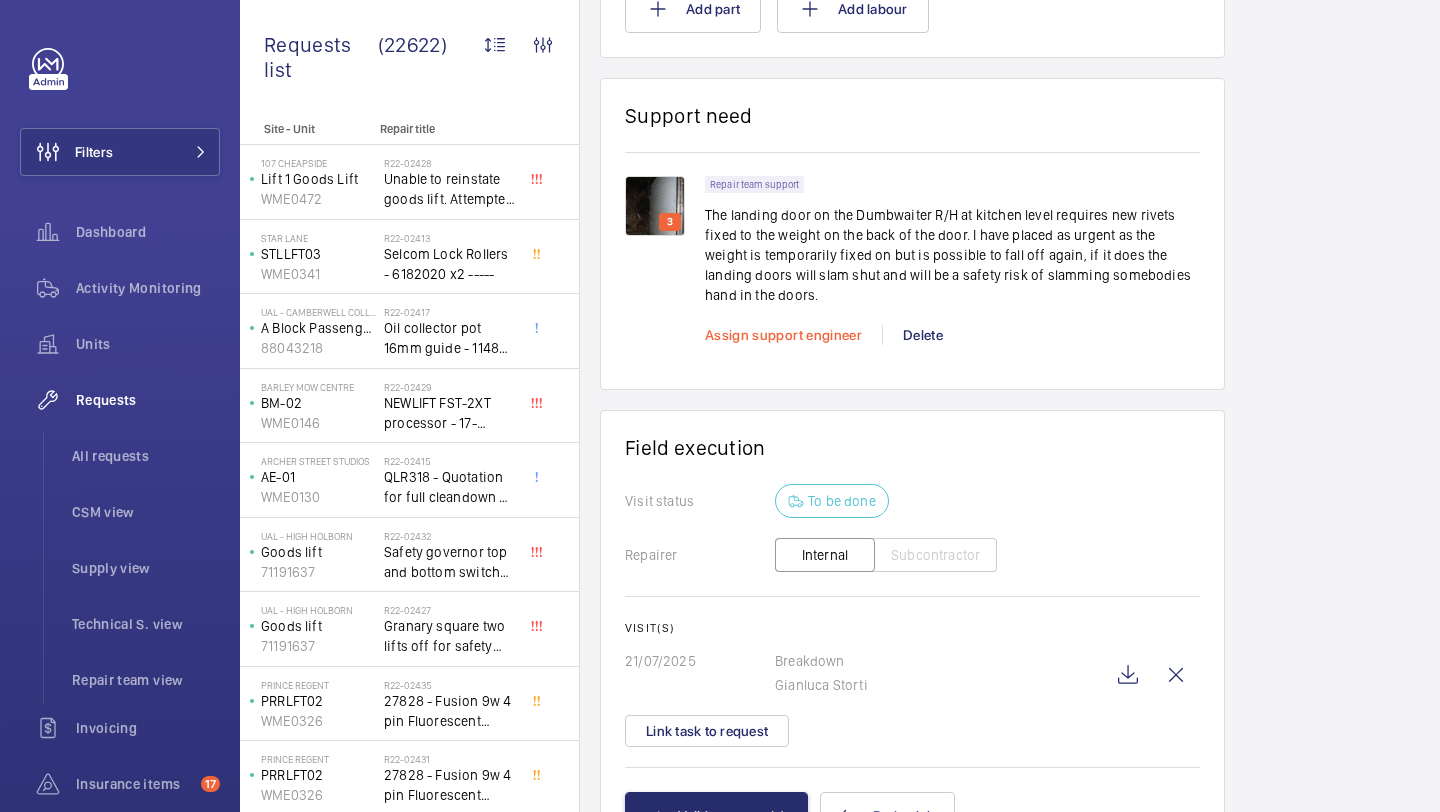 click on "Assign support engineer" 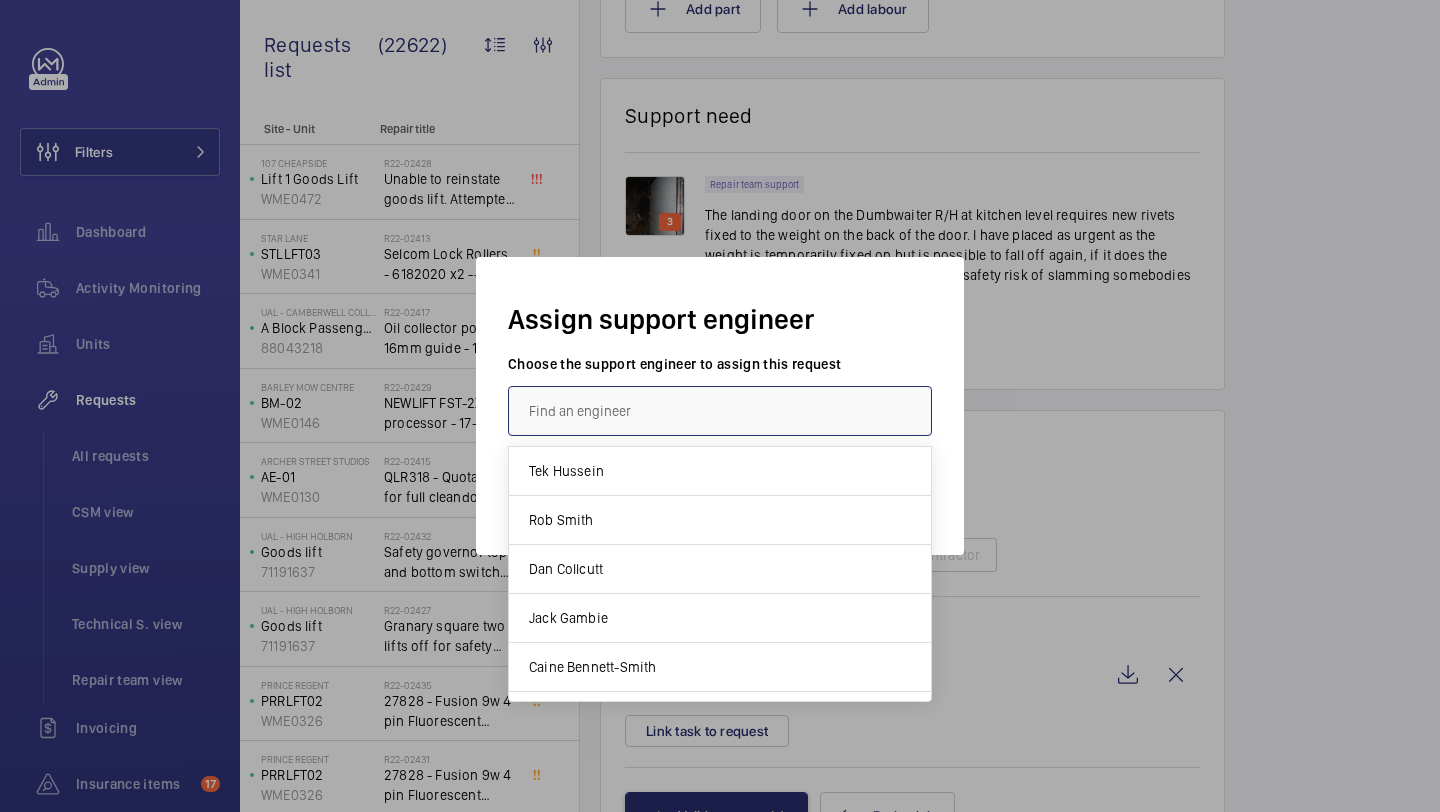 click at bounding box center [720, 411] 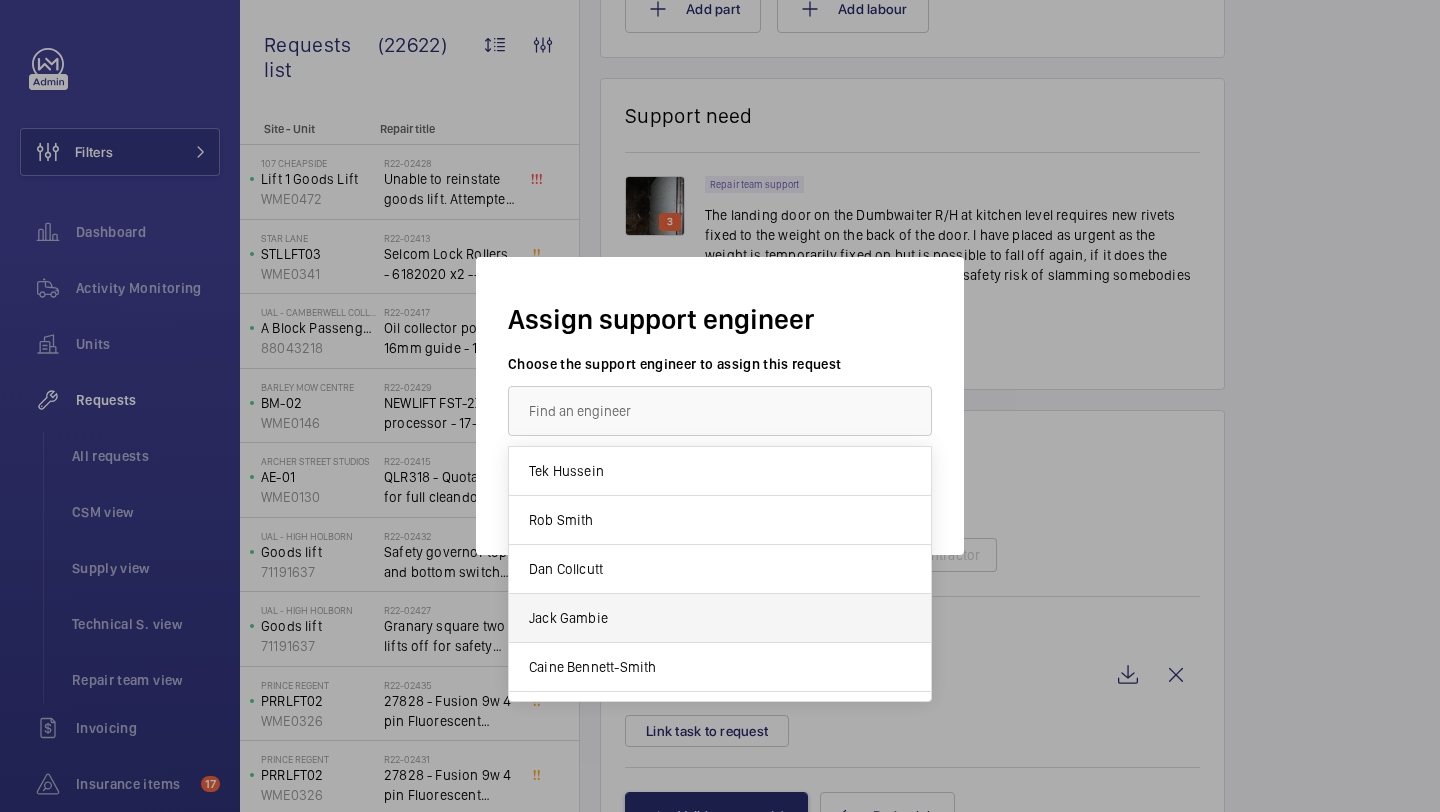drag, startPoint x: 637, startPoint y: 591, endPoint x: 635, endPoint y: 607, distance: 16.124516 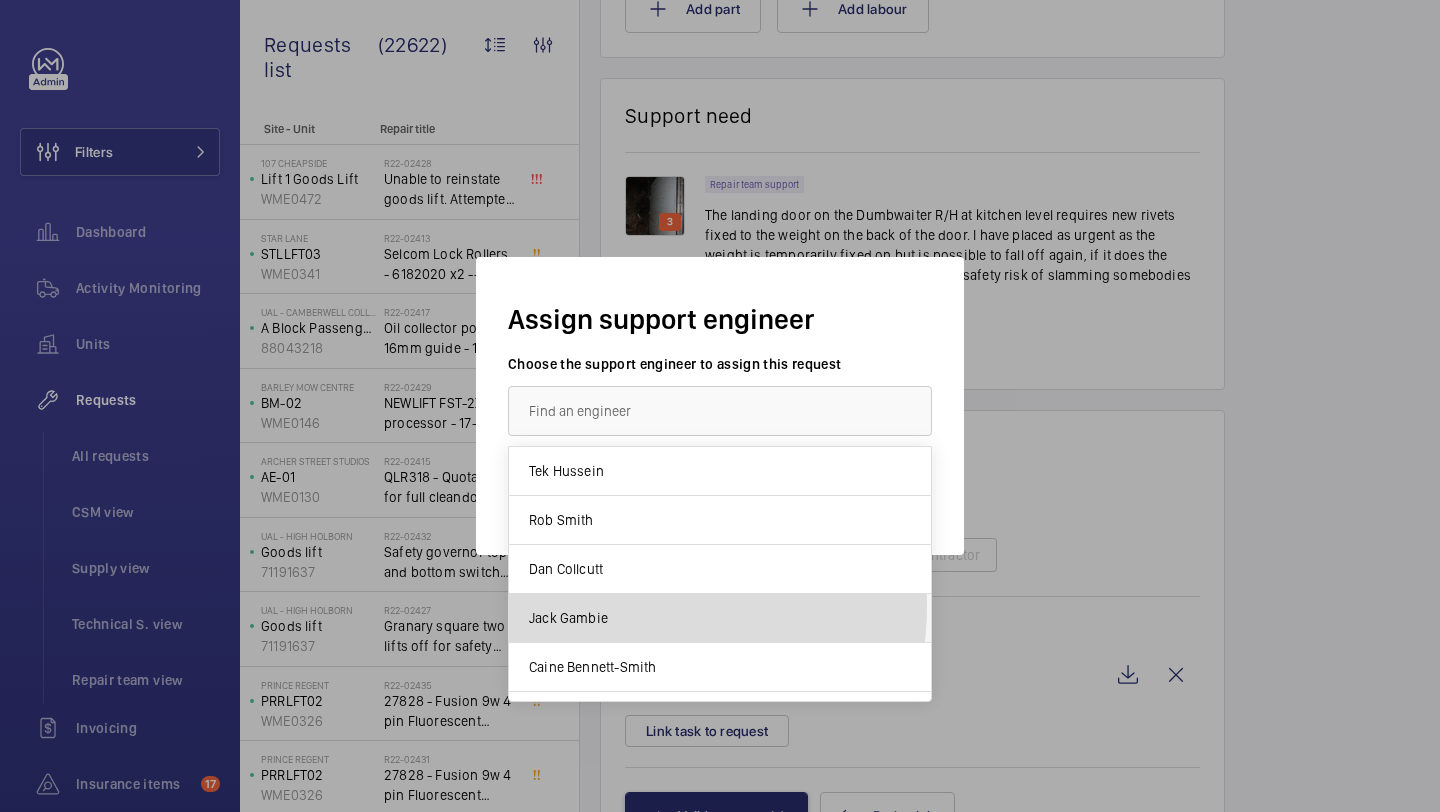 click on "Jack Gambie" at bounding box center [720, 618] 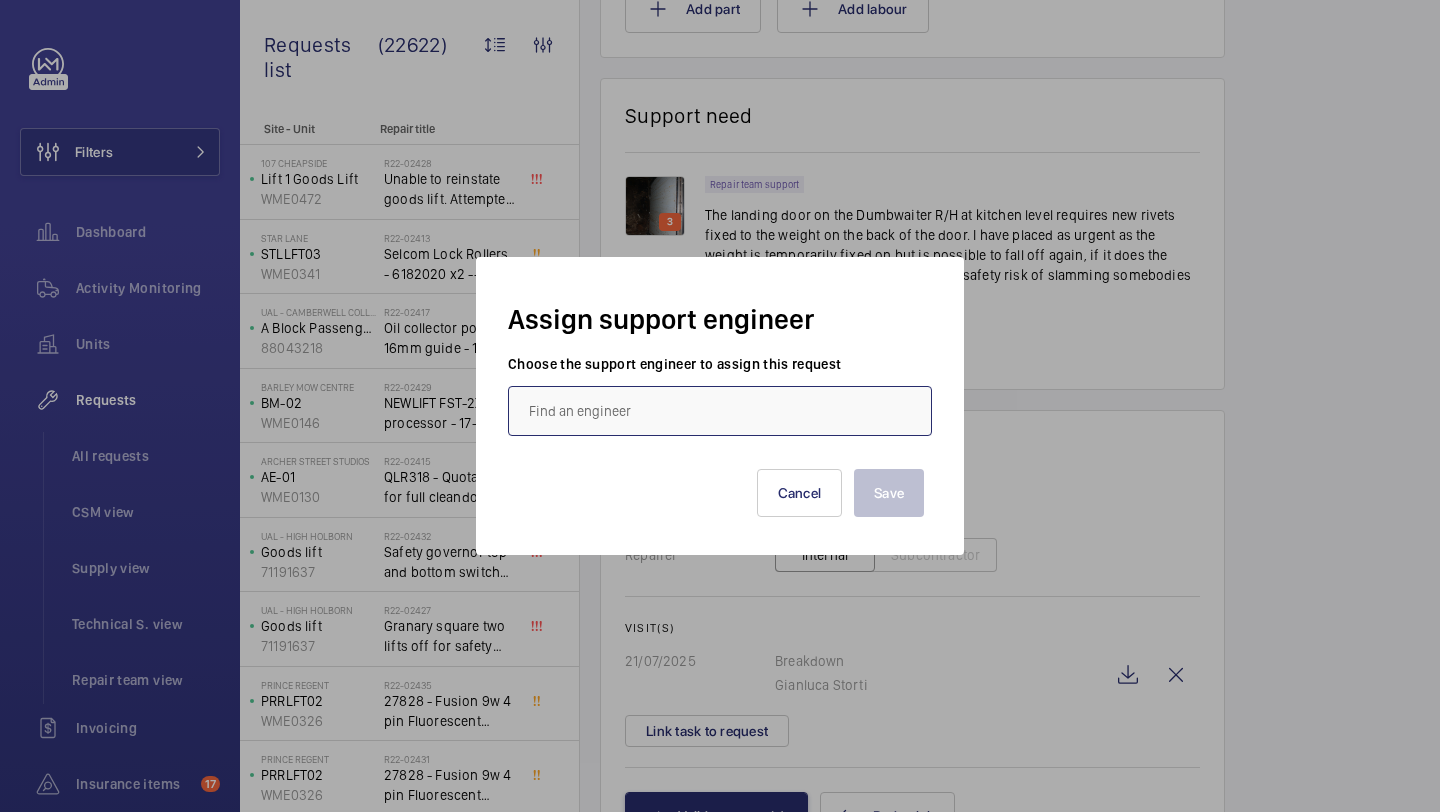type on "Jack Gambie" 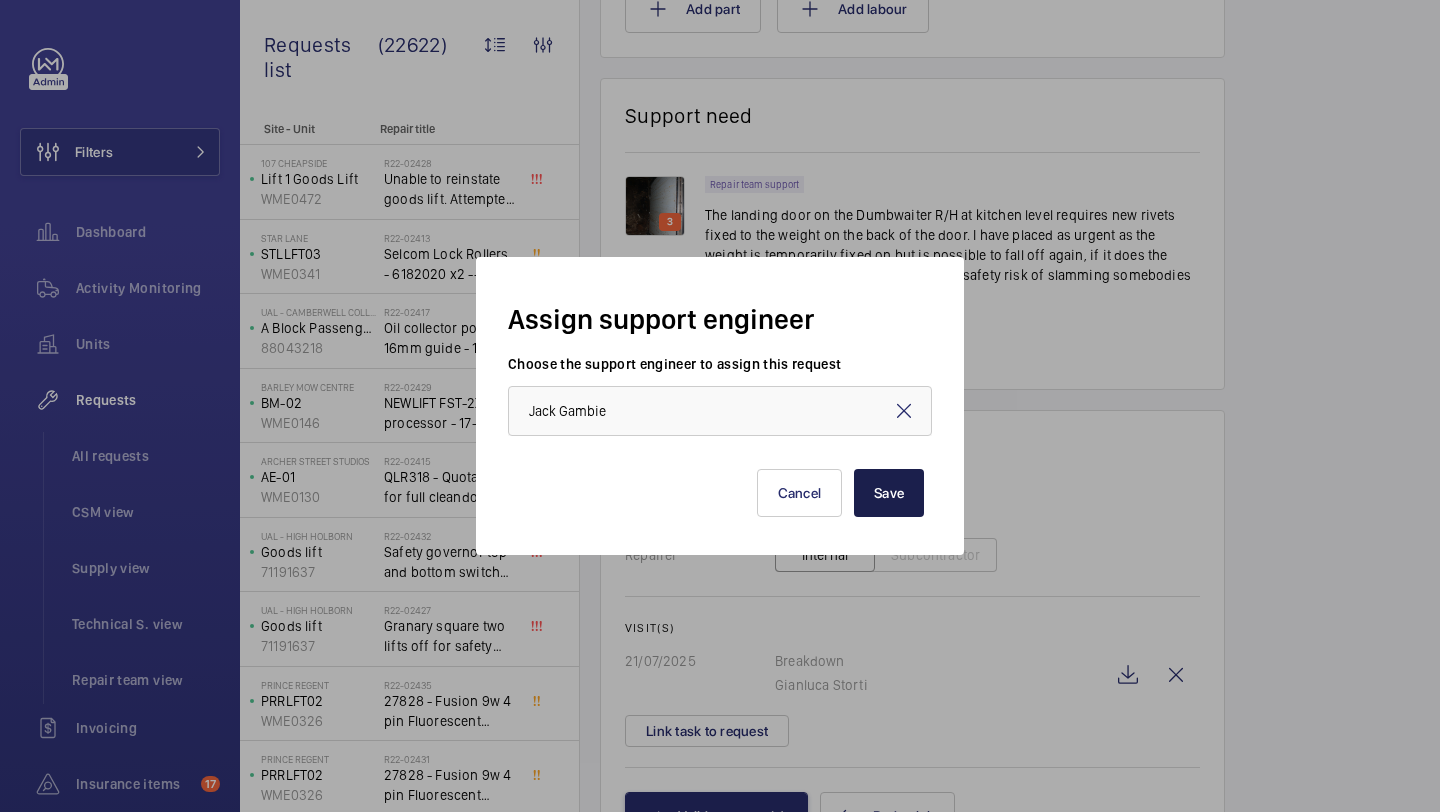 click on "Save" at bounding box center (889, 493) 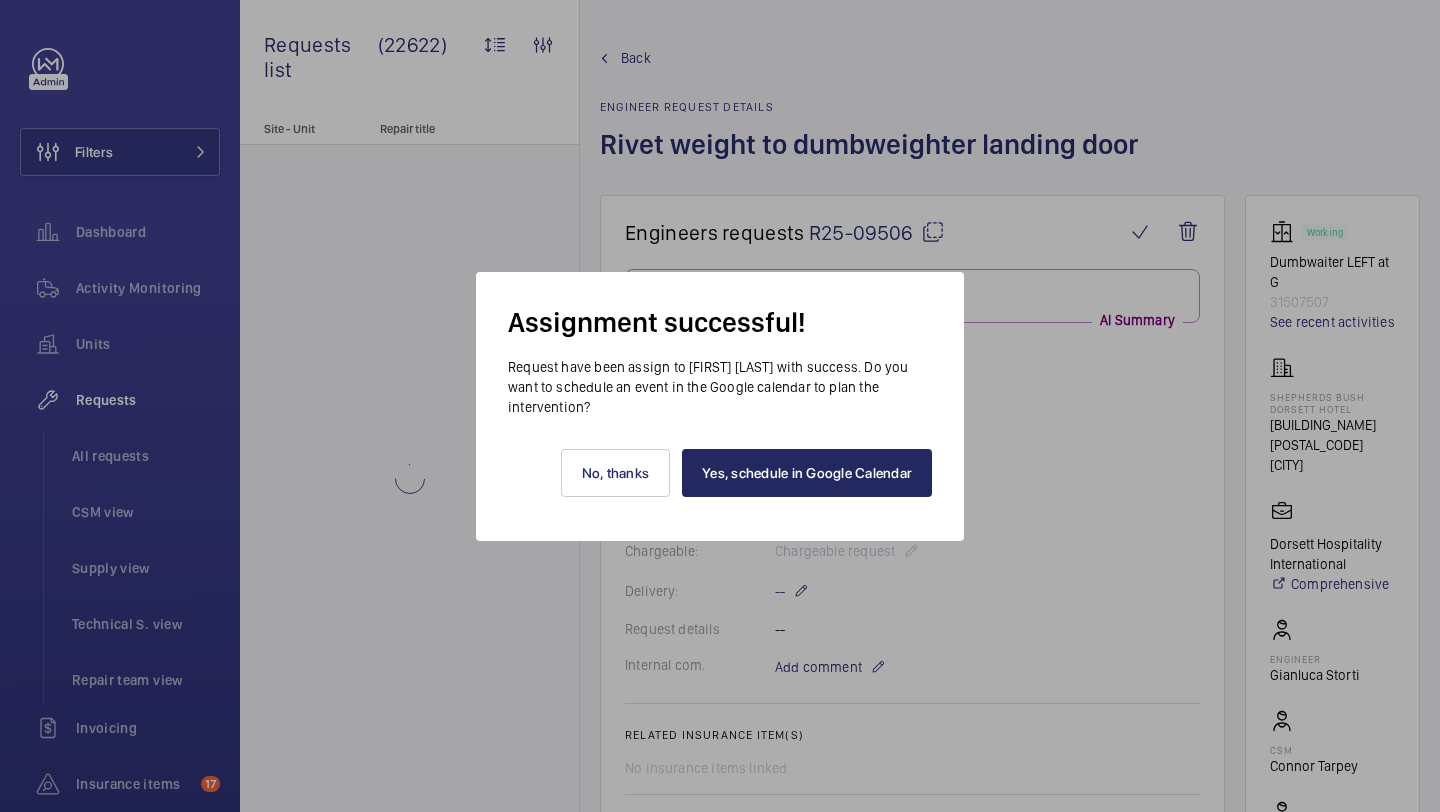 scroll, scrollTop: 1470, scrollLeft: 0, axis: vertical 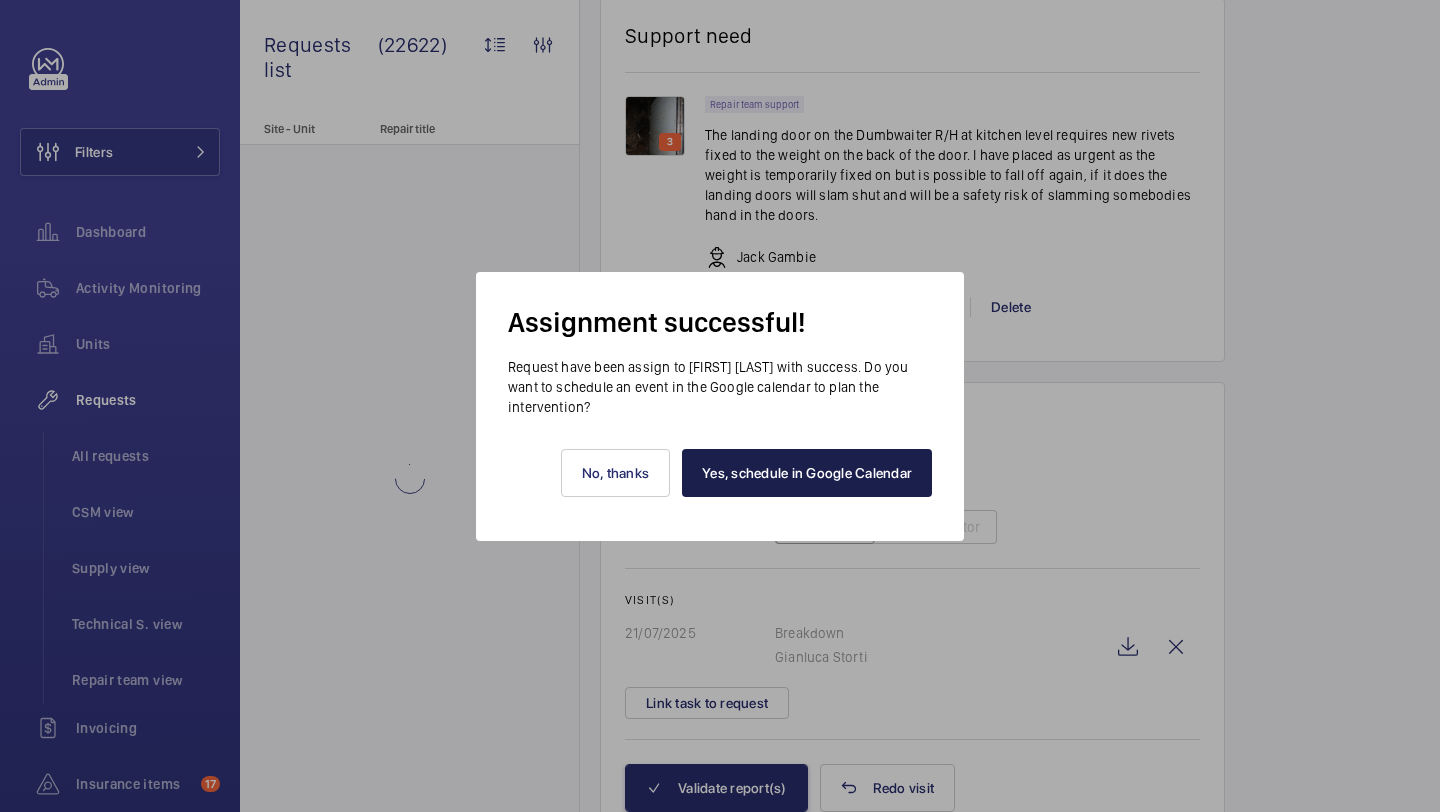 click on "Yes, schedule in Google Calendar" at bounding box center (807, 473) 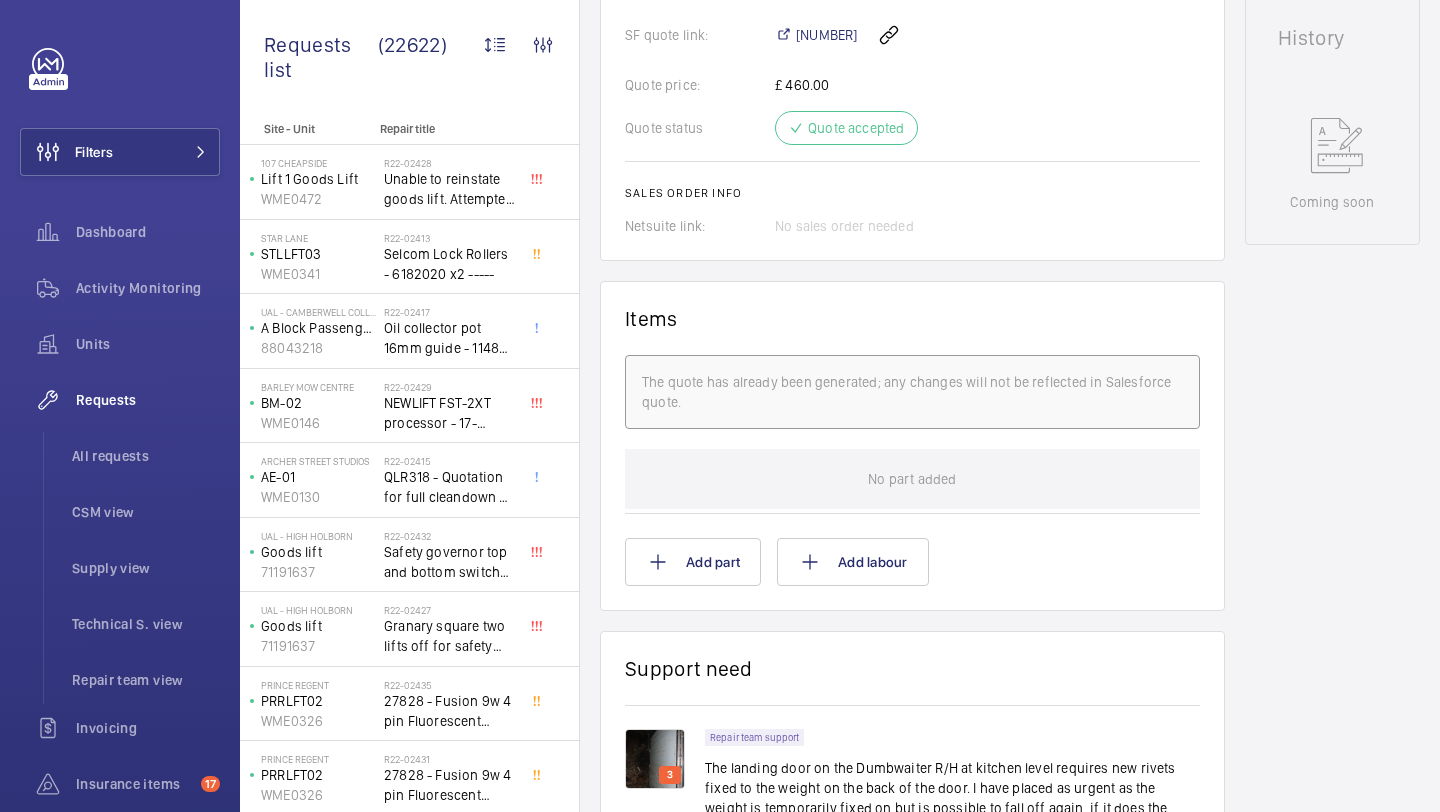 scroll, scrollTop: 514, scrollLeft: 0, axis: vertical 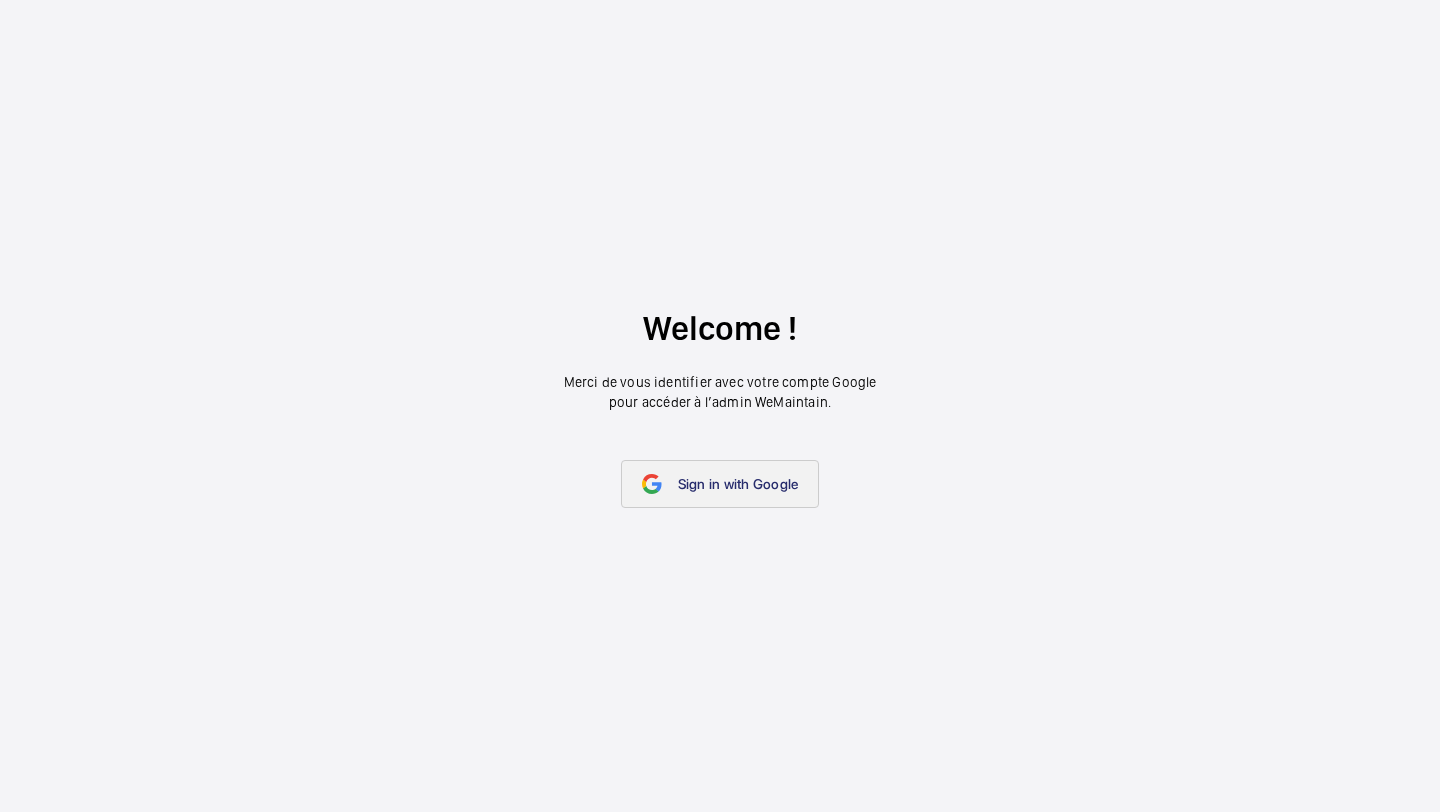 click on "Sign in with Google" 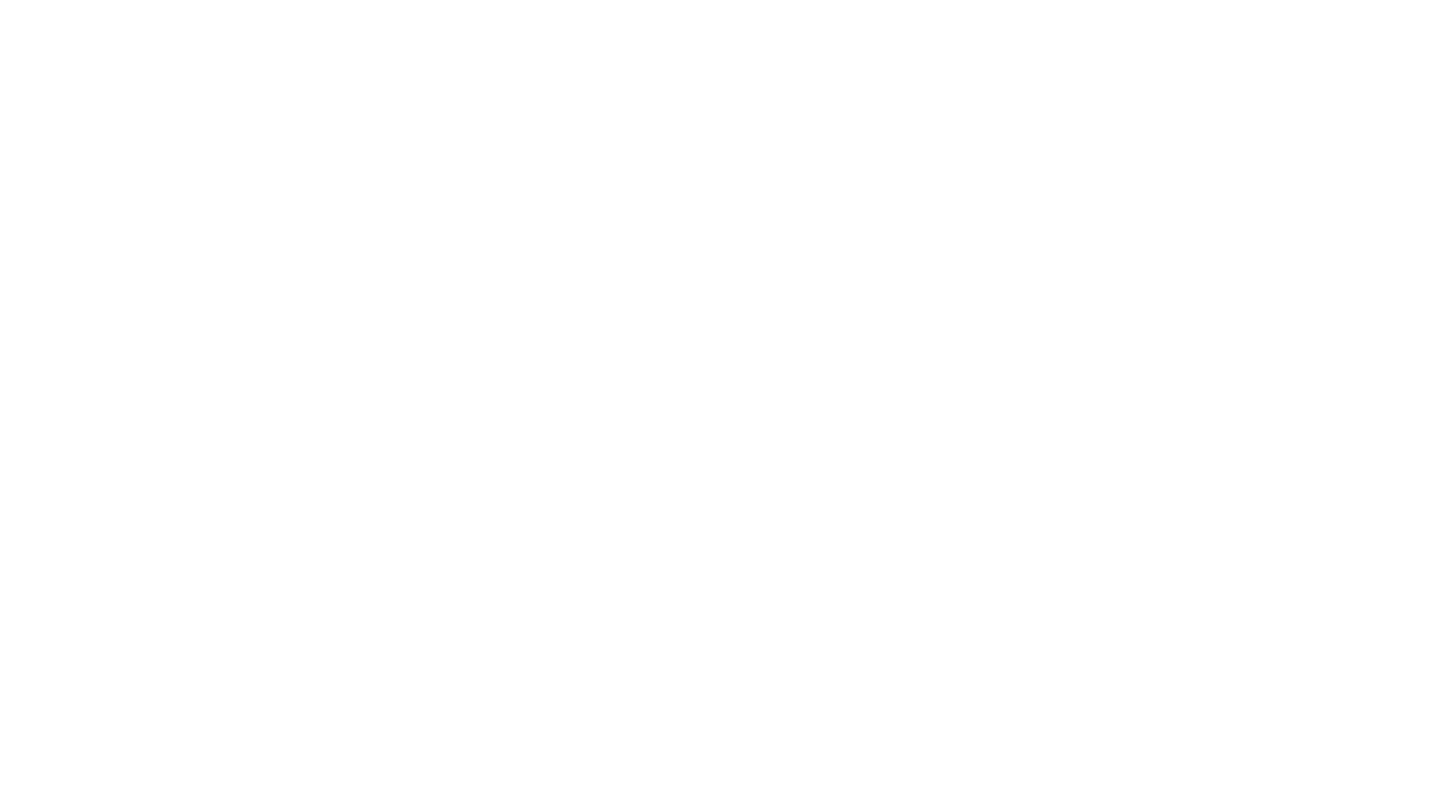scroll, scrollTop: 0, scrollLeft: 0, axis: both 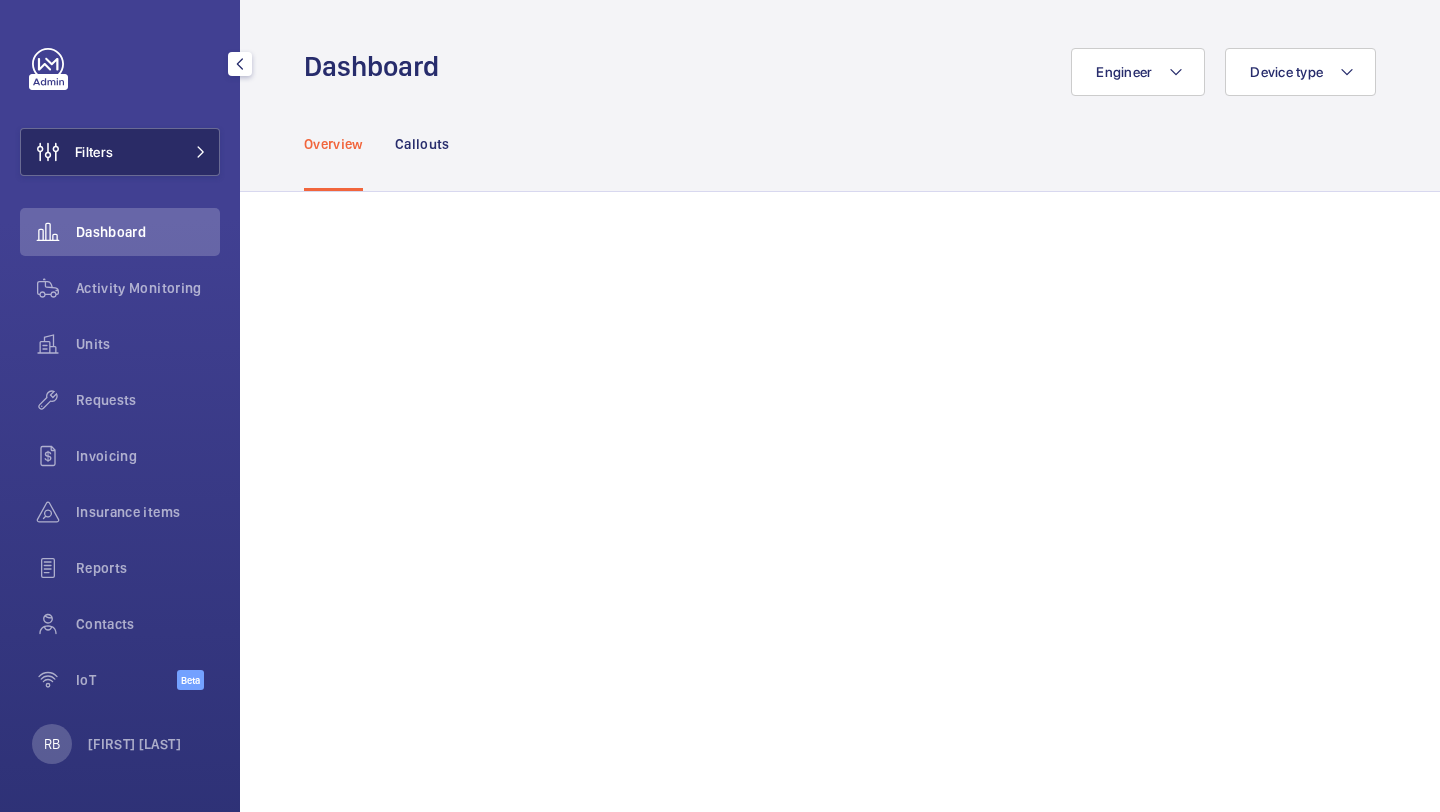 click on "Filters" 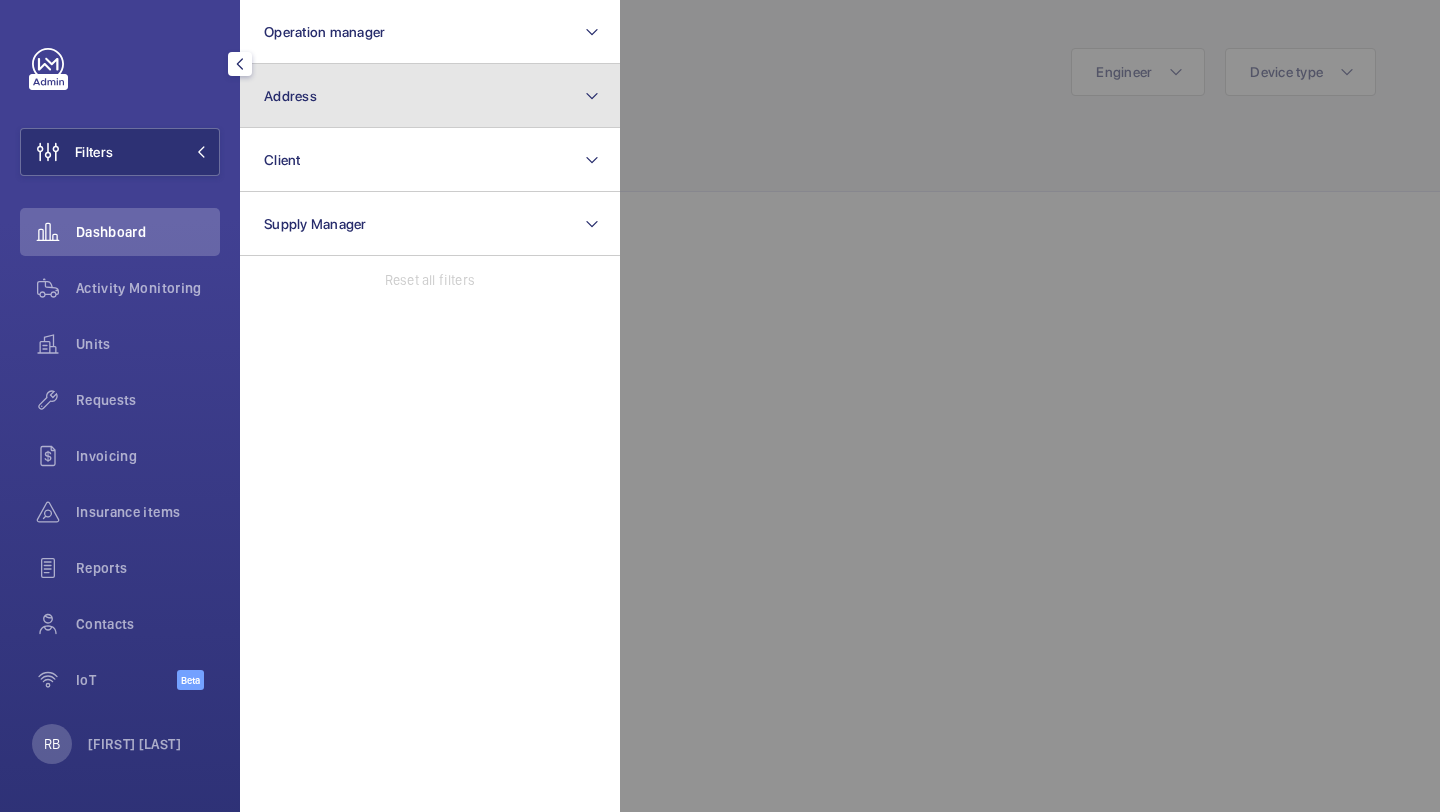 click on "Address" 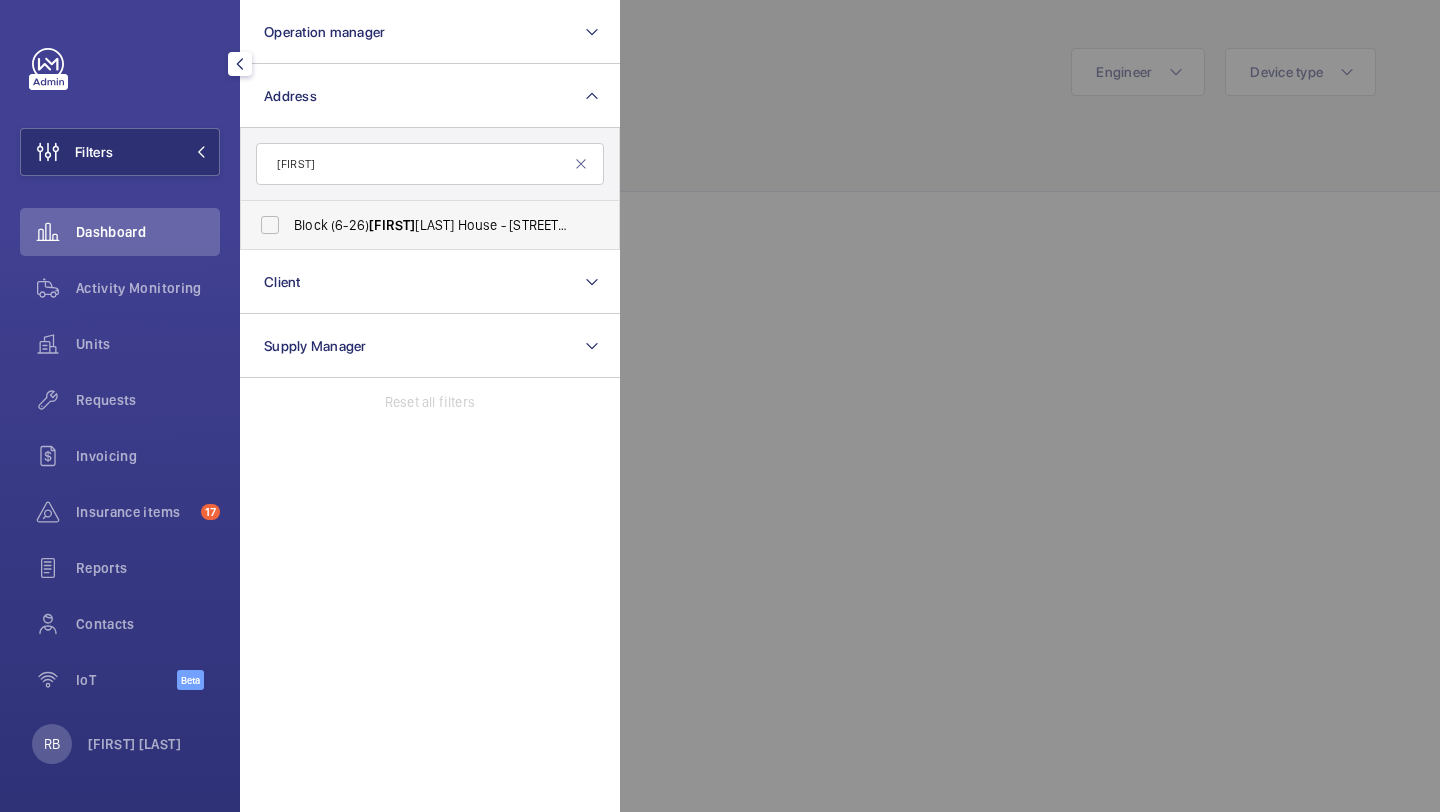 type on "gladys" 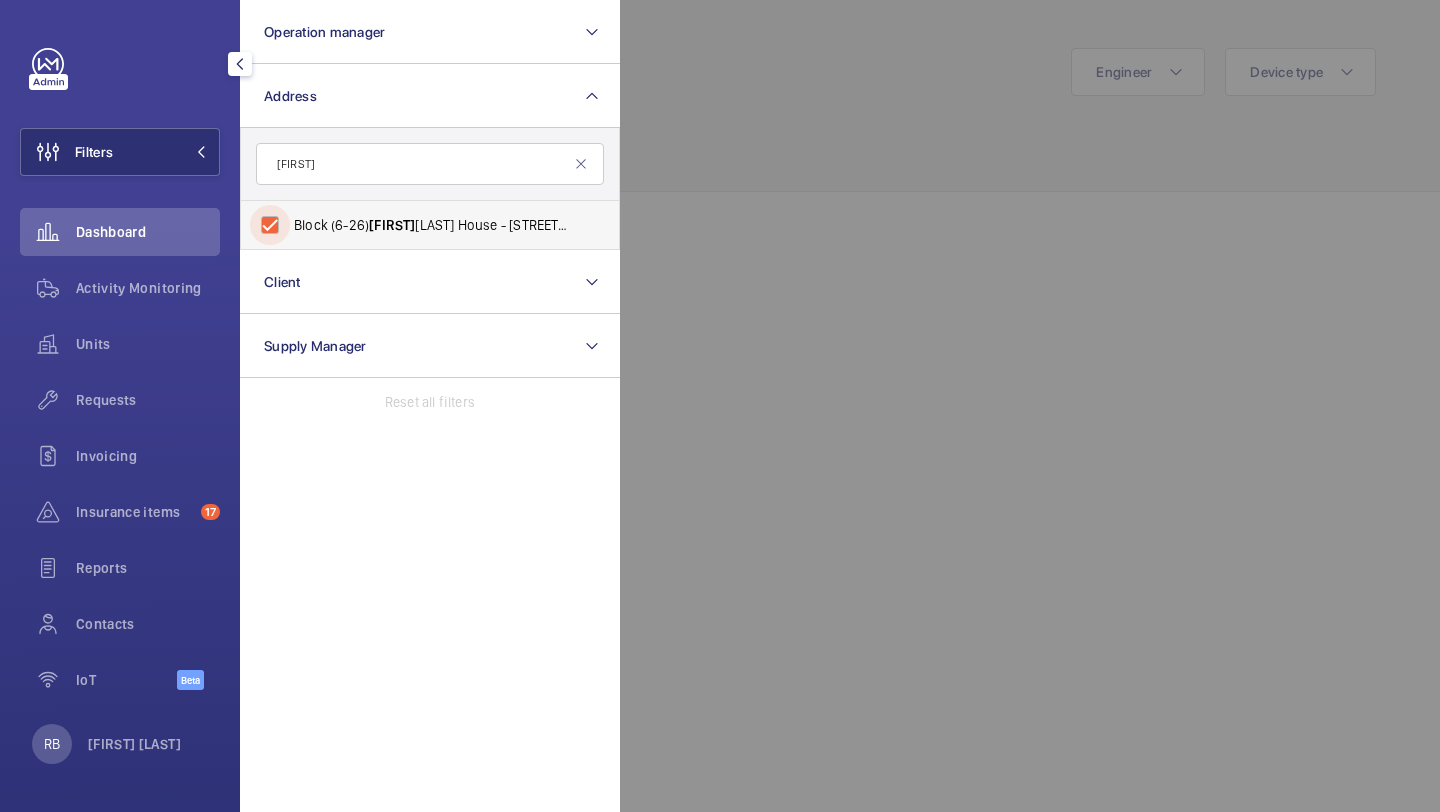 checkbox on "true" 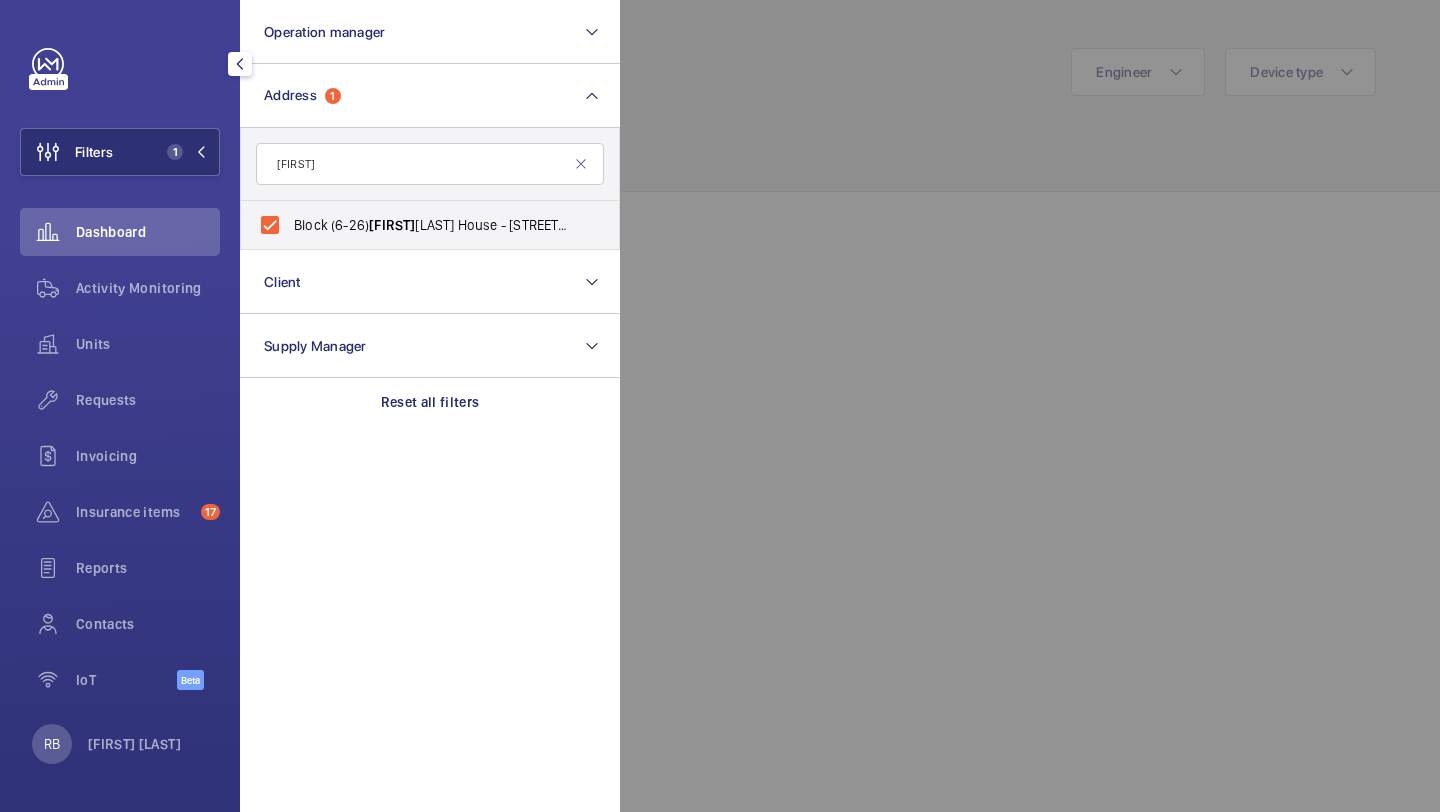click 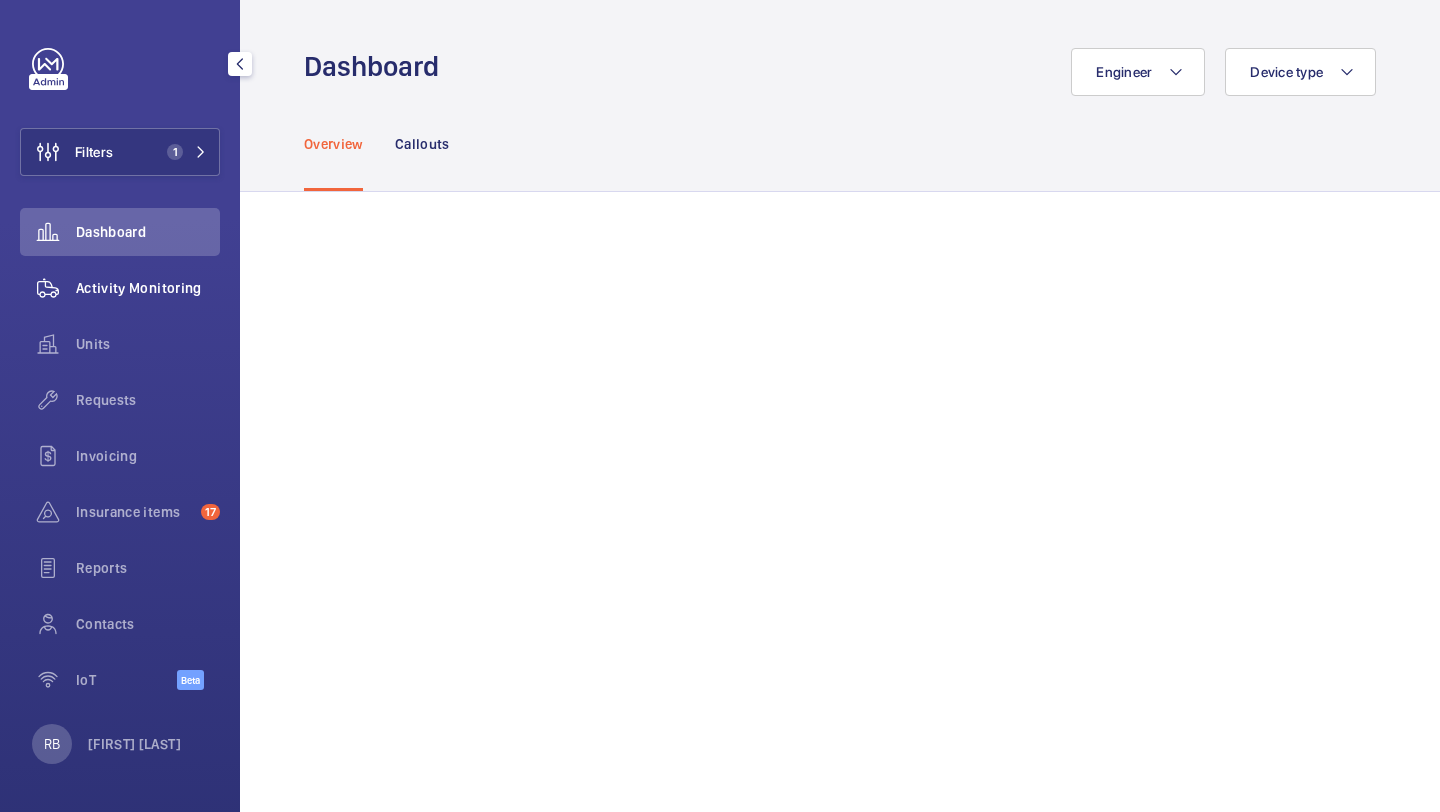 click on "Activity Monitoring" 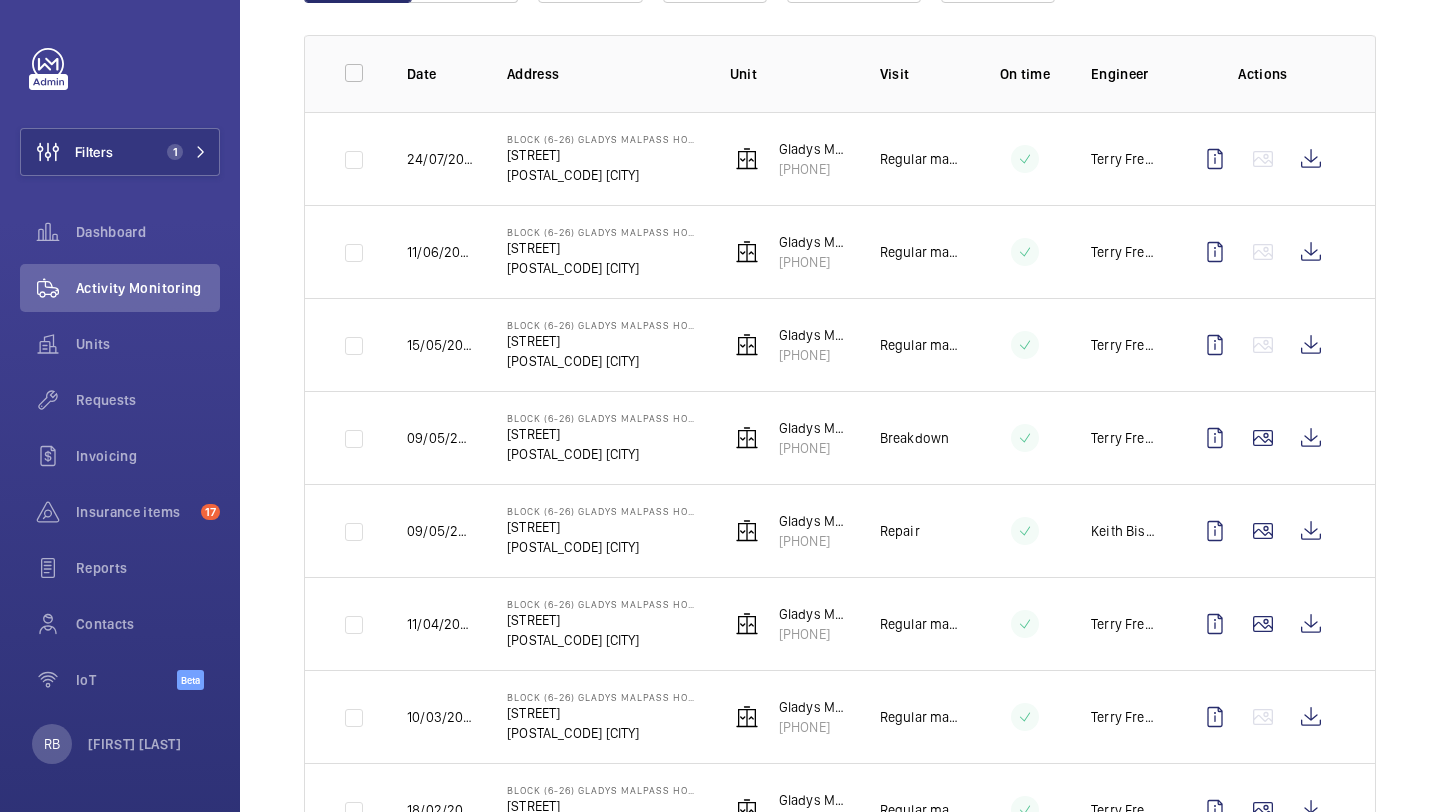scroll, scrollTop: 265, scrollLeft: 0, axis: vertical 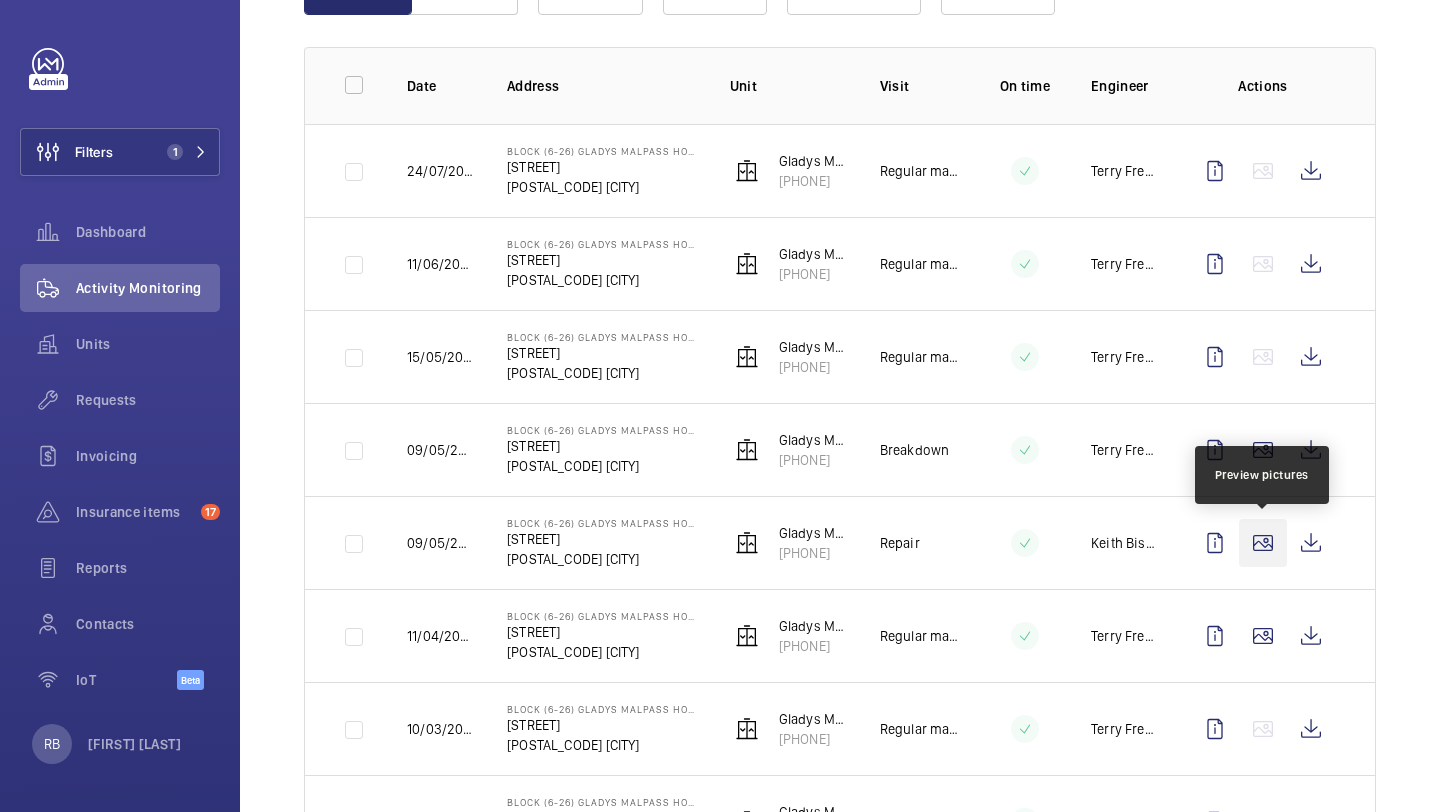 click 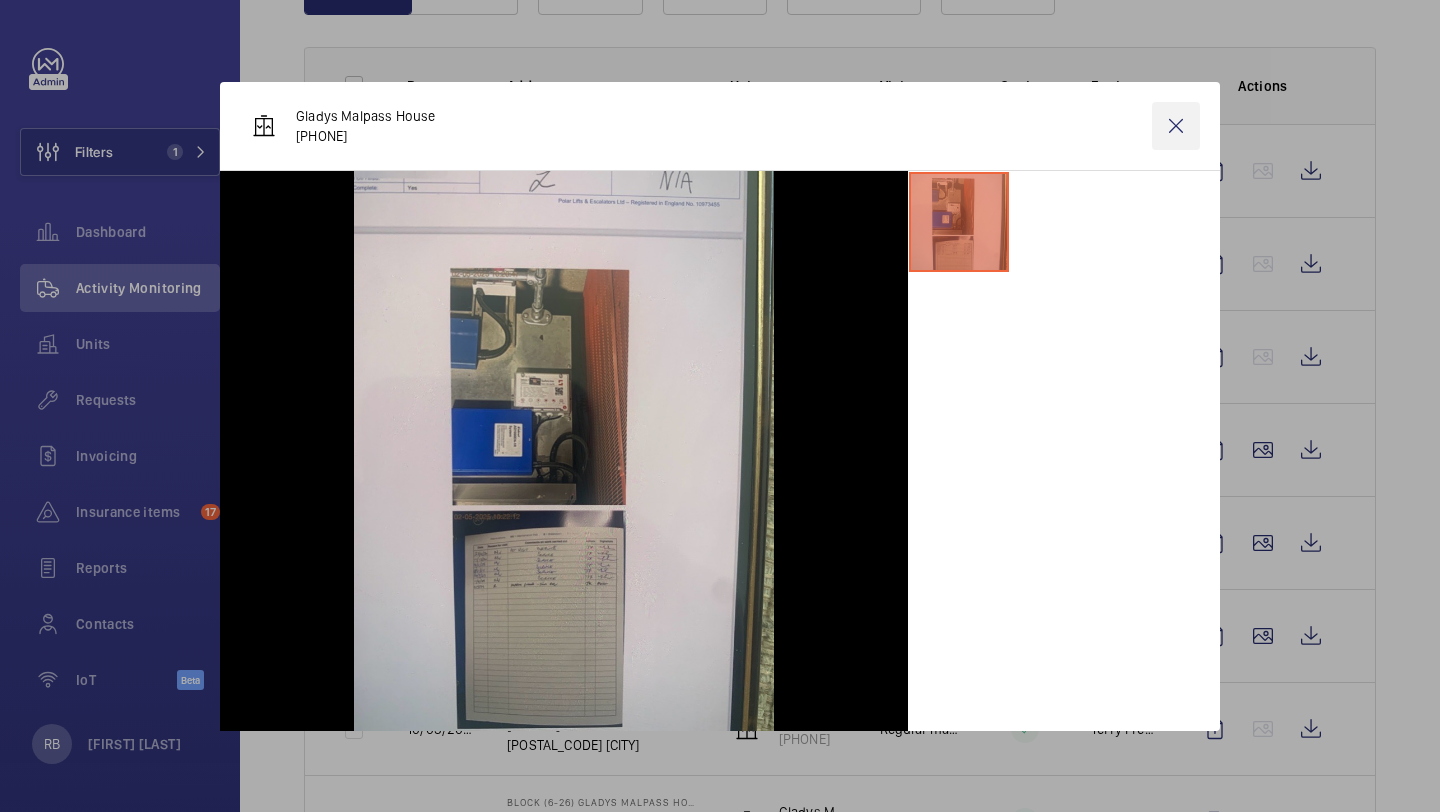 click at bounding box center [1176, 126] 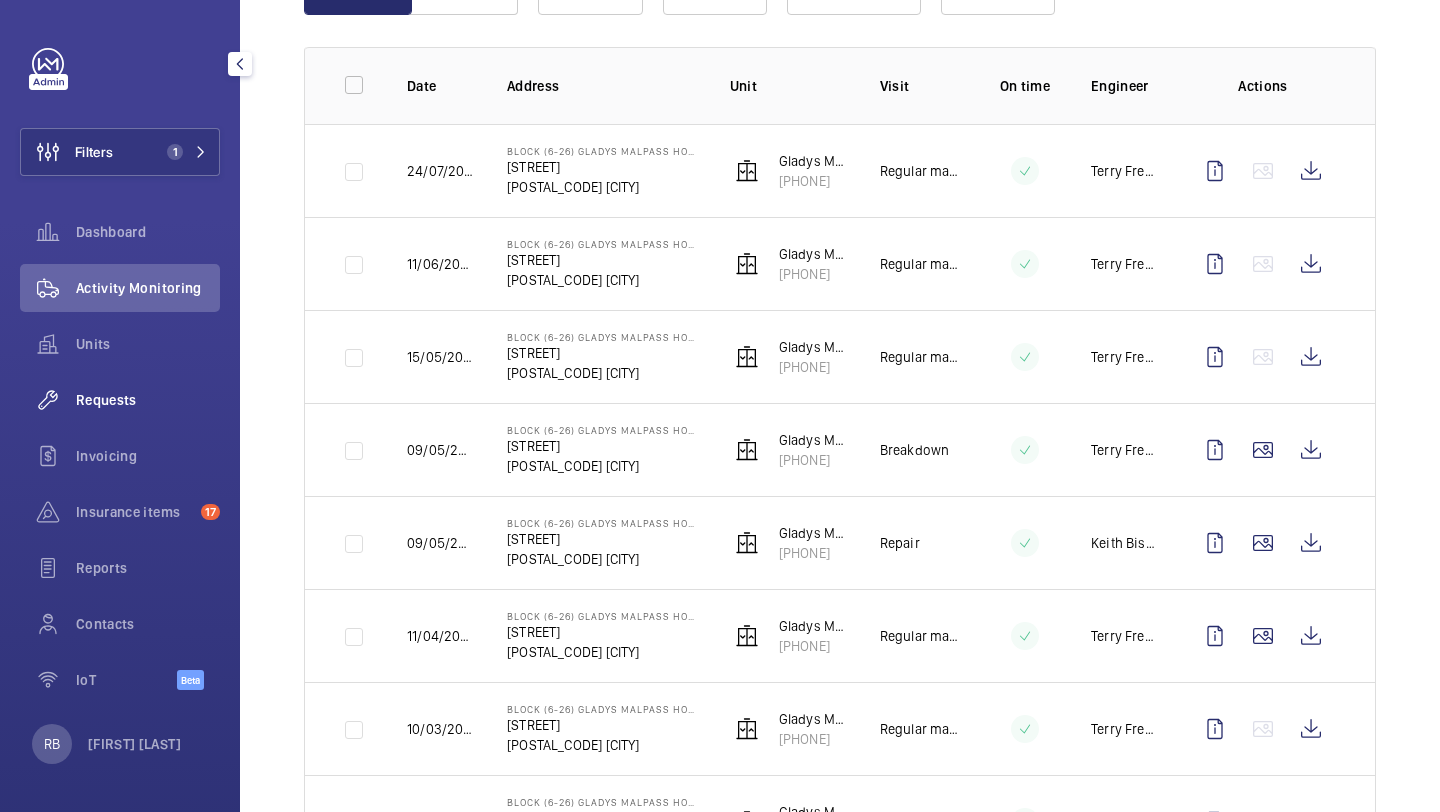 click on "Requests" 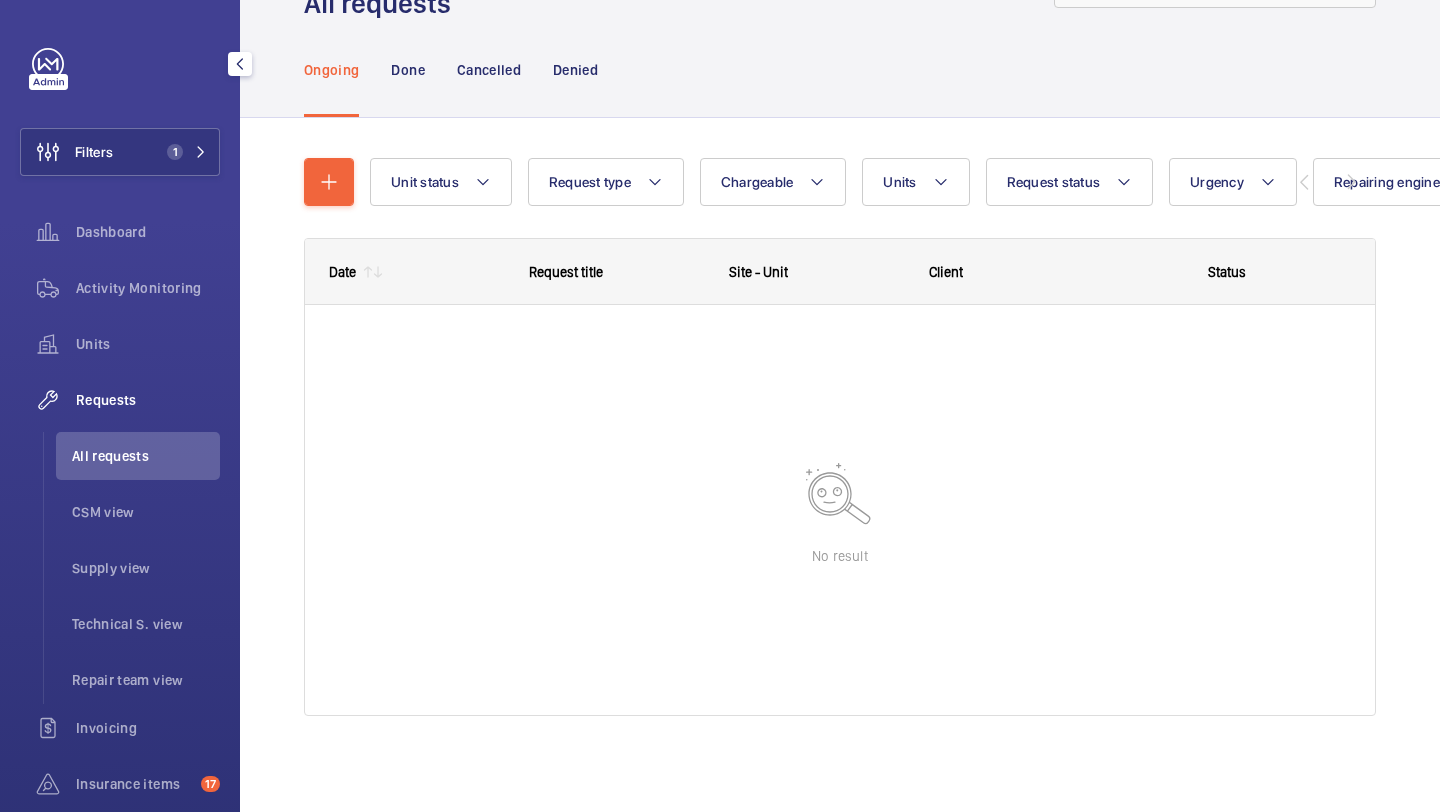 scroll, scrollTop: 89, scrollLeft: 0, axis: vertical 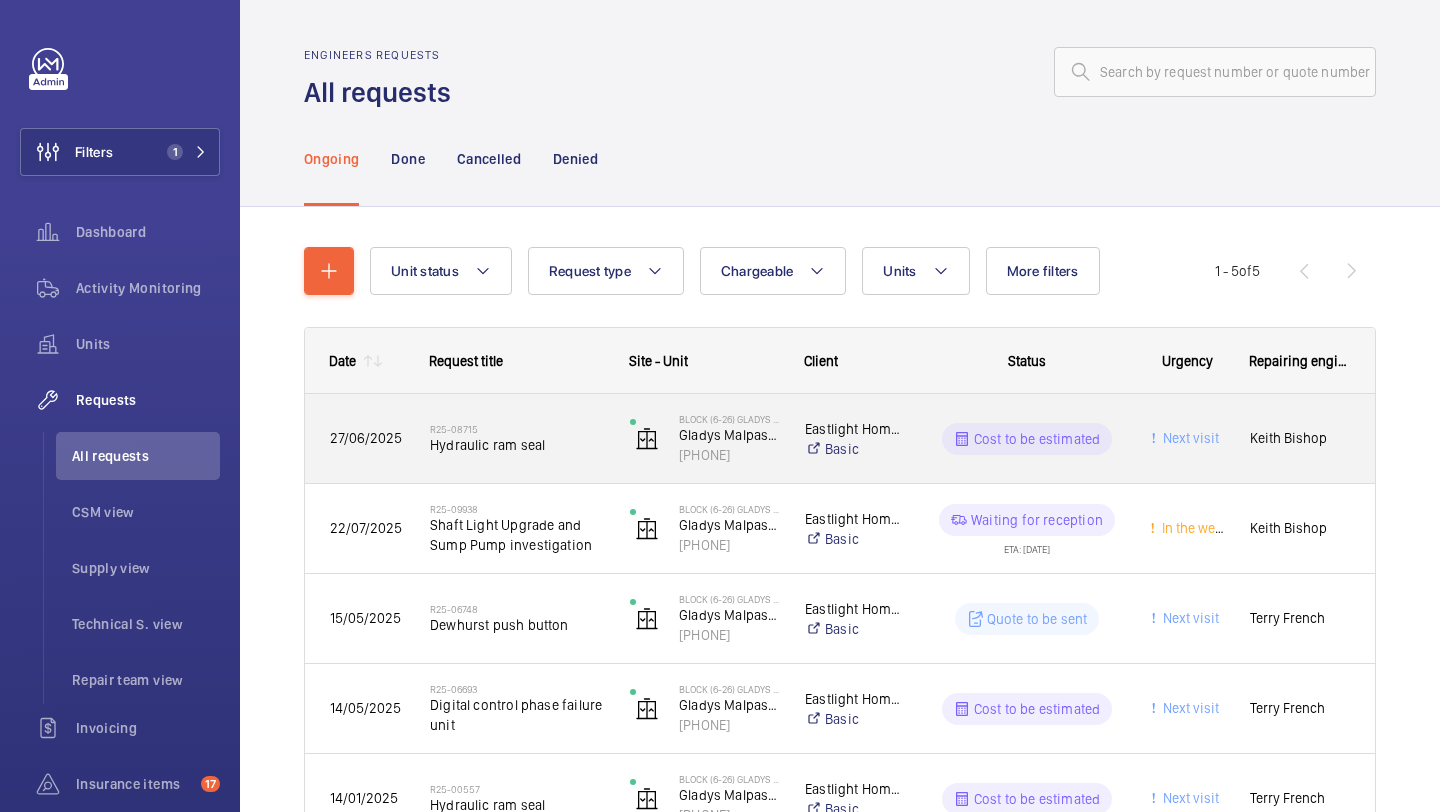 click on "Block (6-26) Gladys Malpass House   Gladys Malpass House    21410293" 